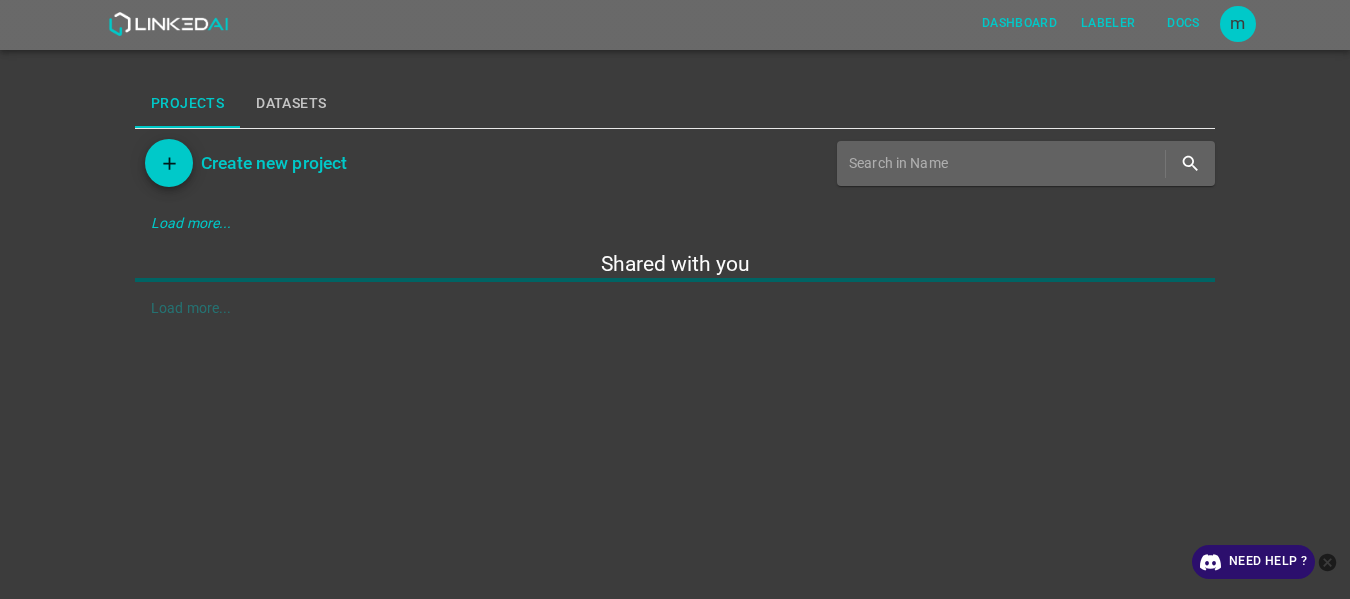 scroll, scrollTop: 0, scrollLeft: 0, axis: both 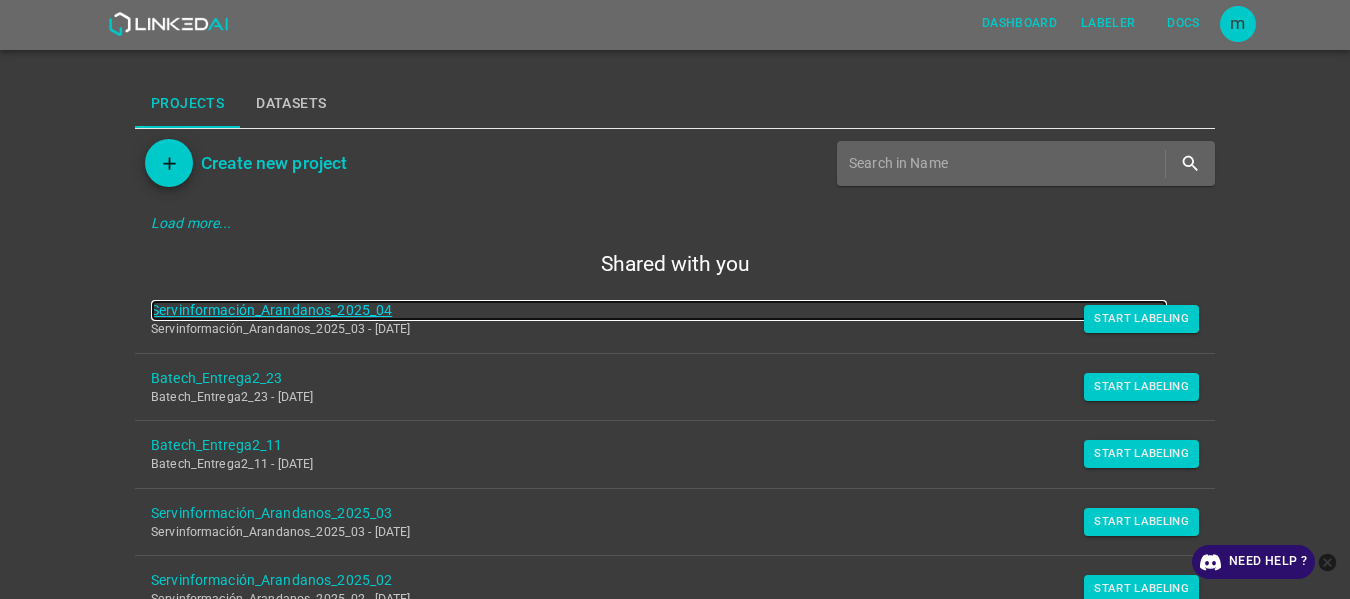 click on "Servinformación_Arandanos_2025_04" at bounding box center (659, 310) 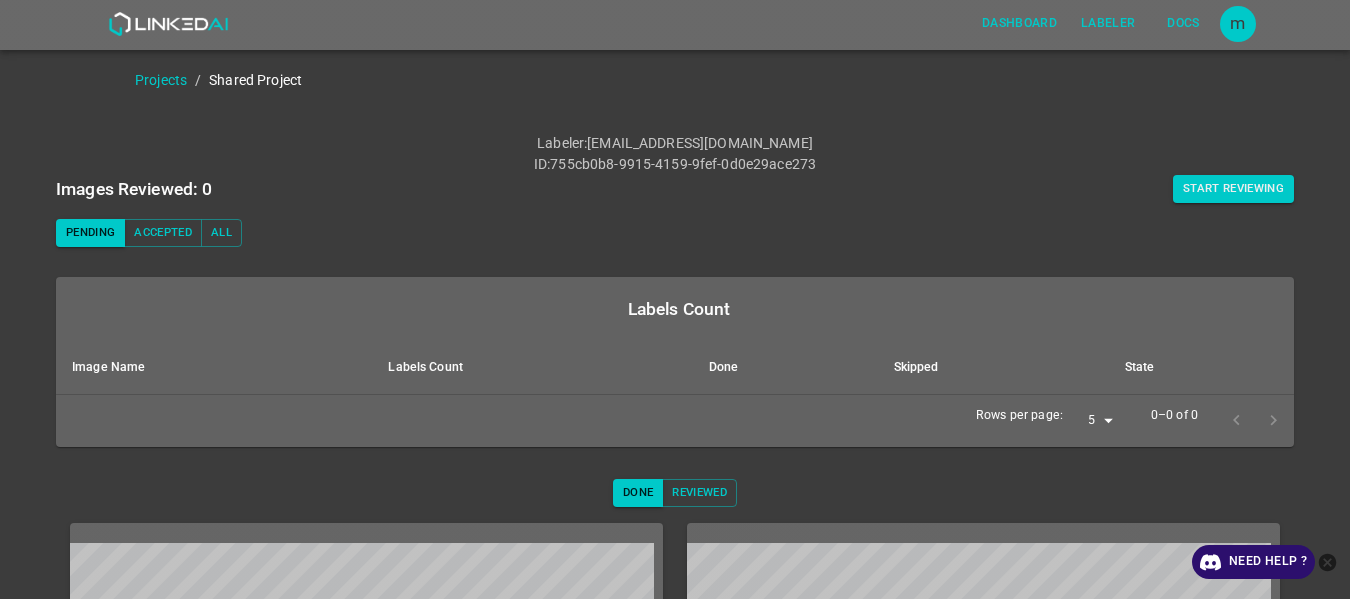 scroll, scrollTop: 0, scrollLeft: 0, axis: both 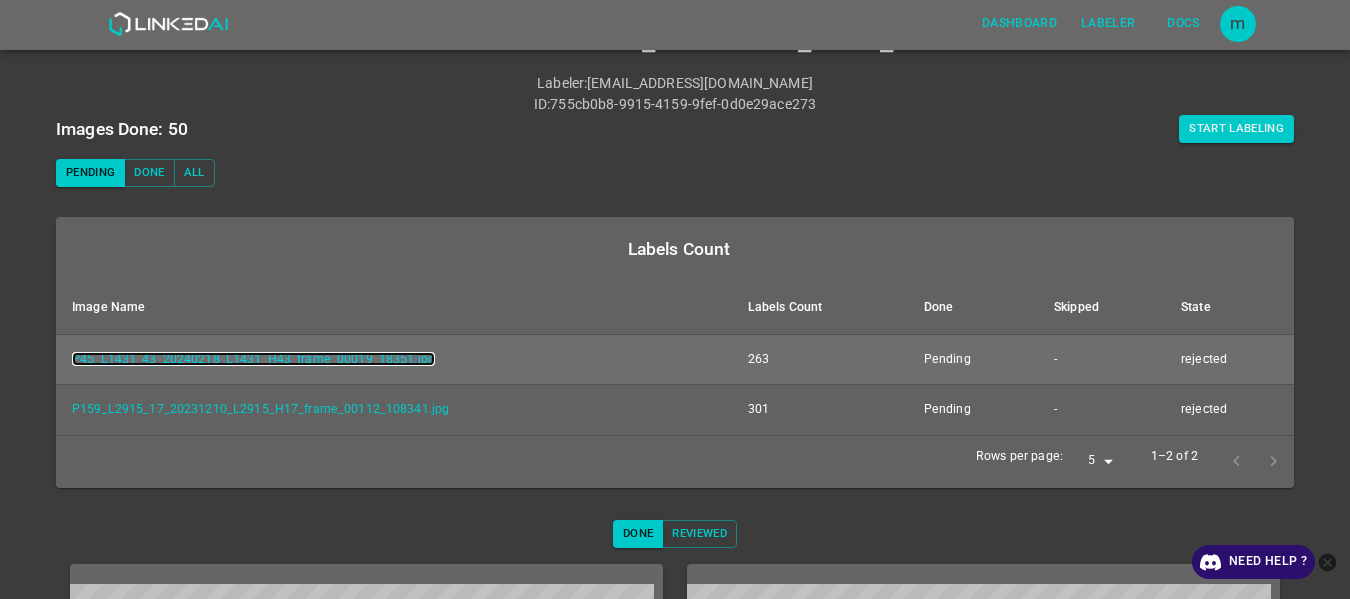 click on "P45_L1431_43_20240218_L1431_H43_frame_00019_18351.jpg" at bounding box center (253, 359) 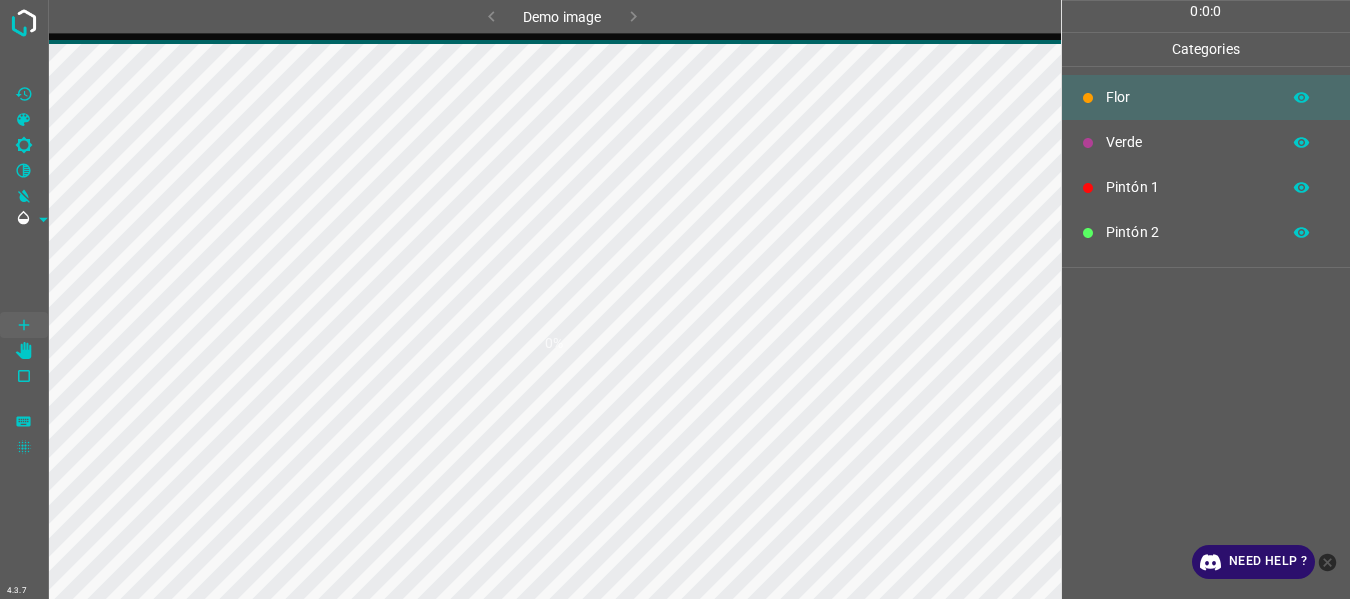 scroll, scrollTop: 0, scrollLeft: 0, axis: both 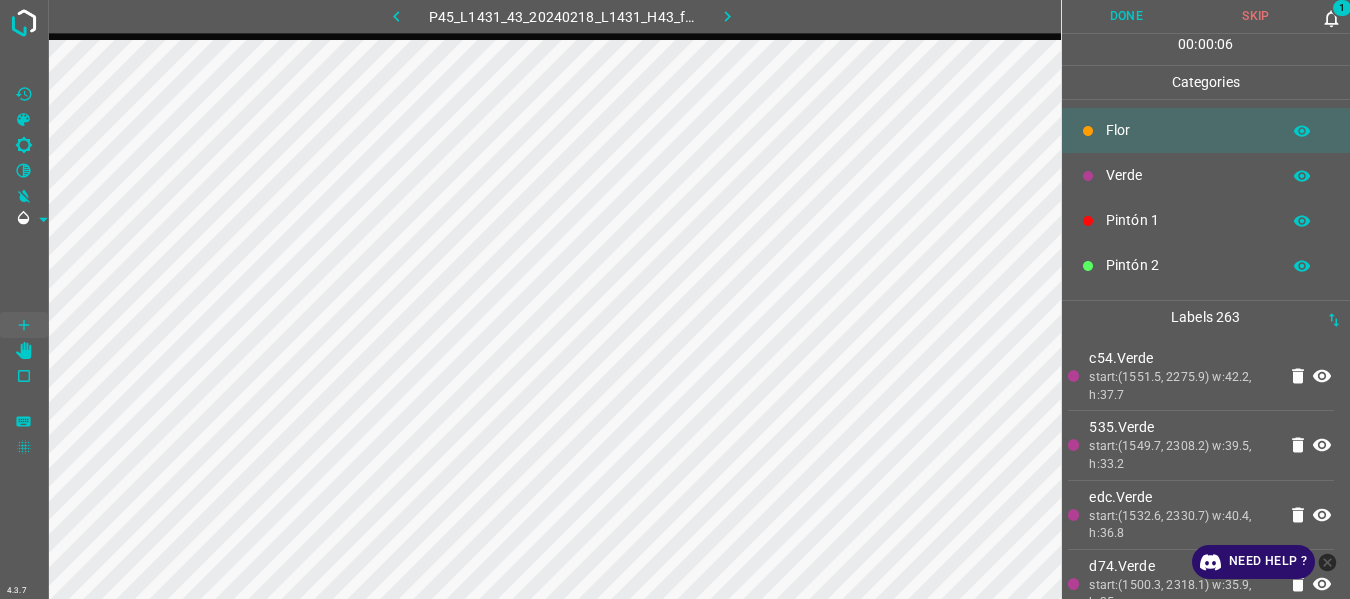 click 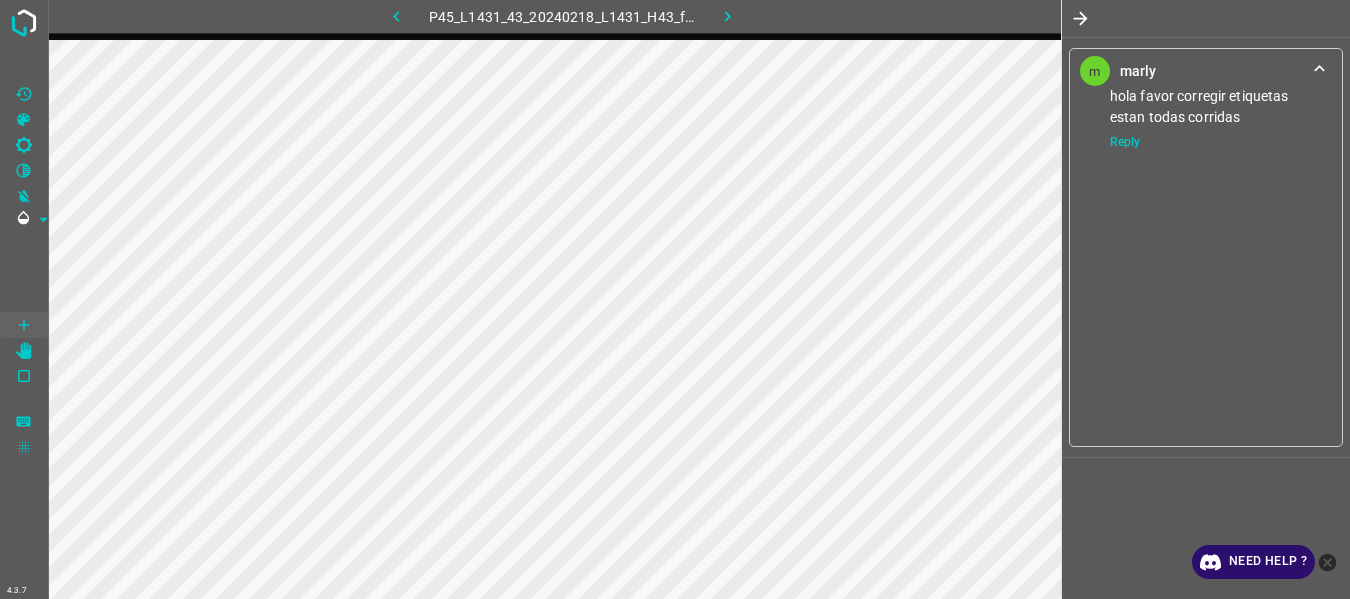 click 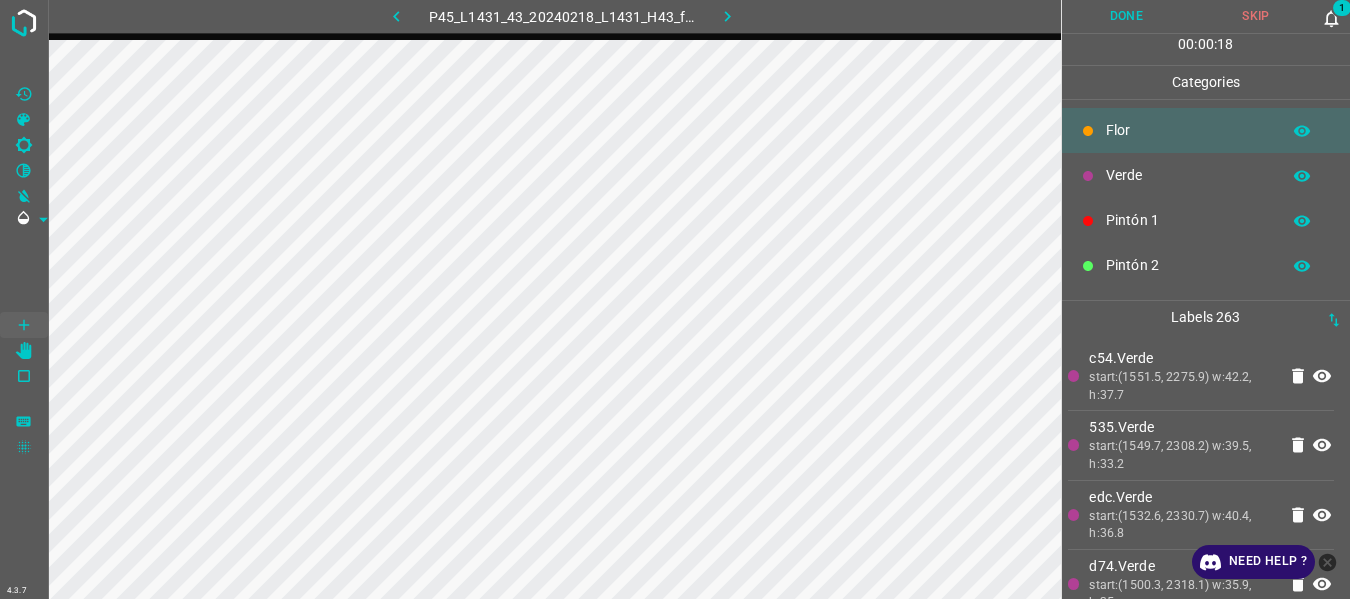 click 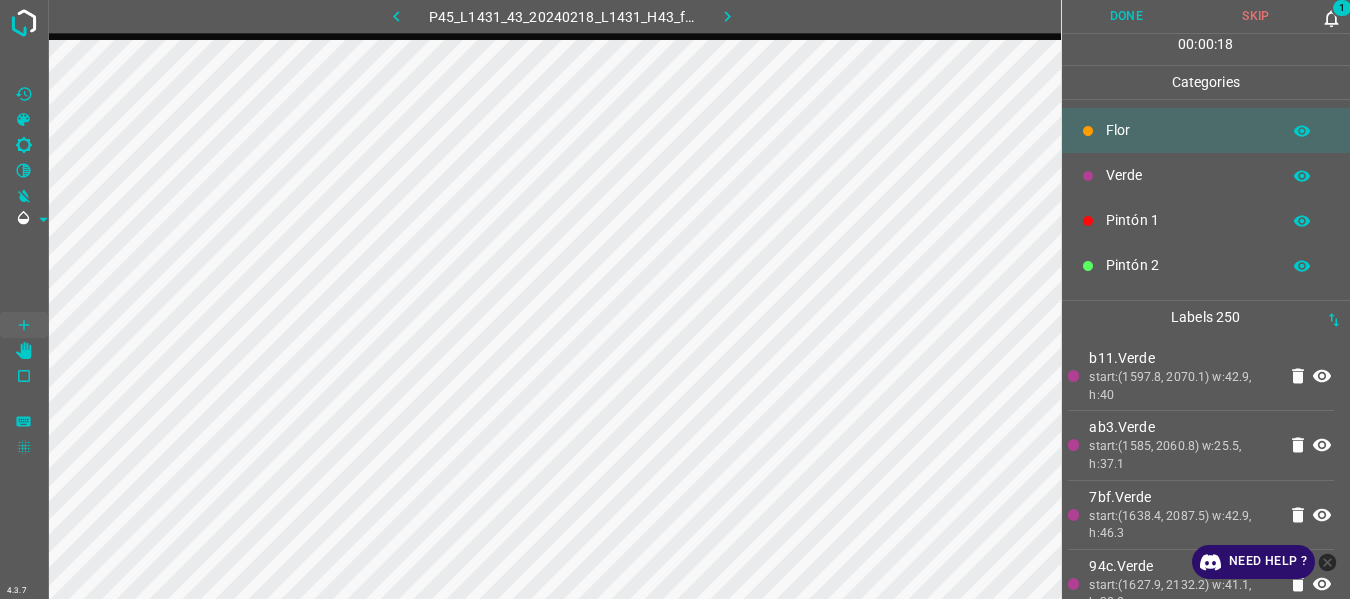 click 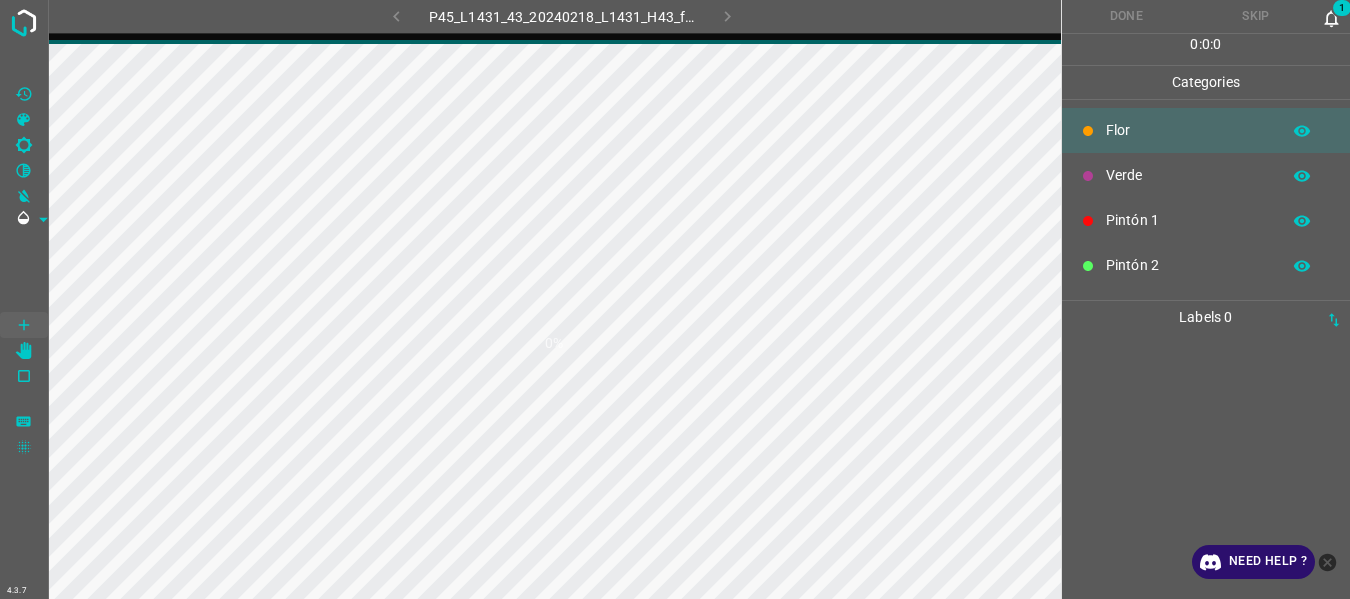 scroll, scrollTop: 0, scrollLeft: 0, axis: both 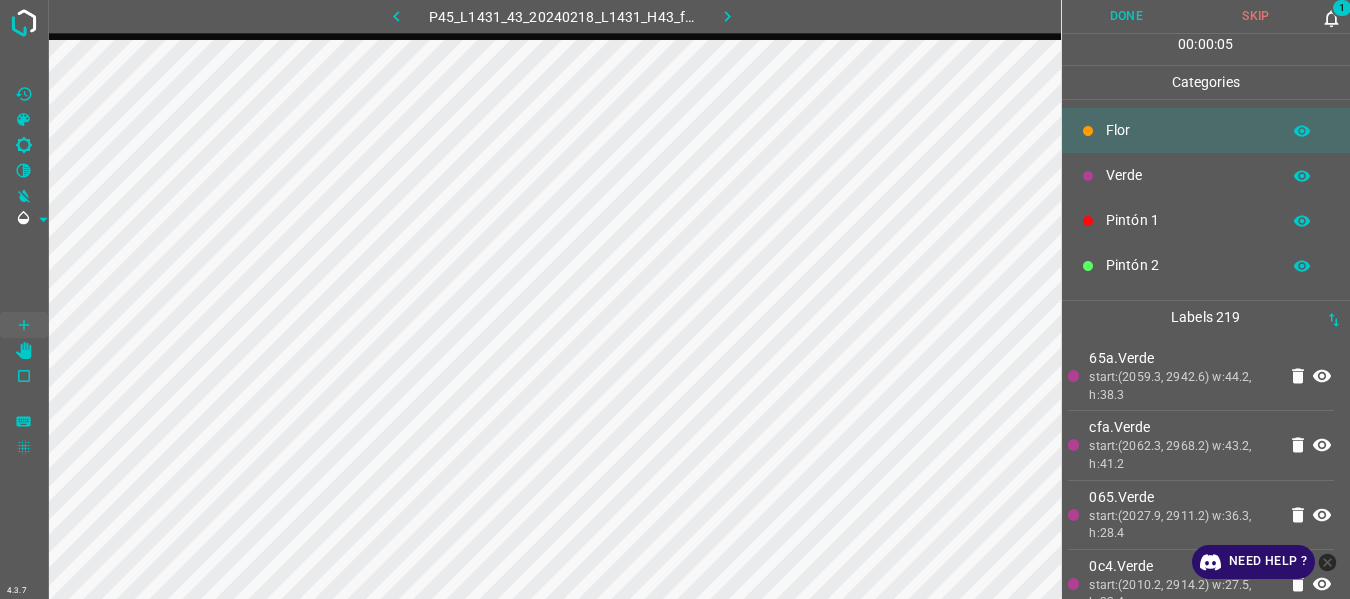 click 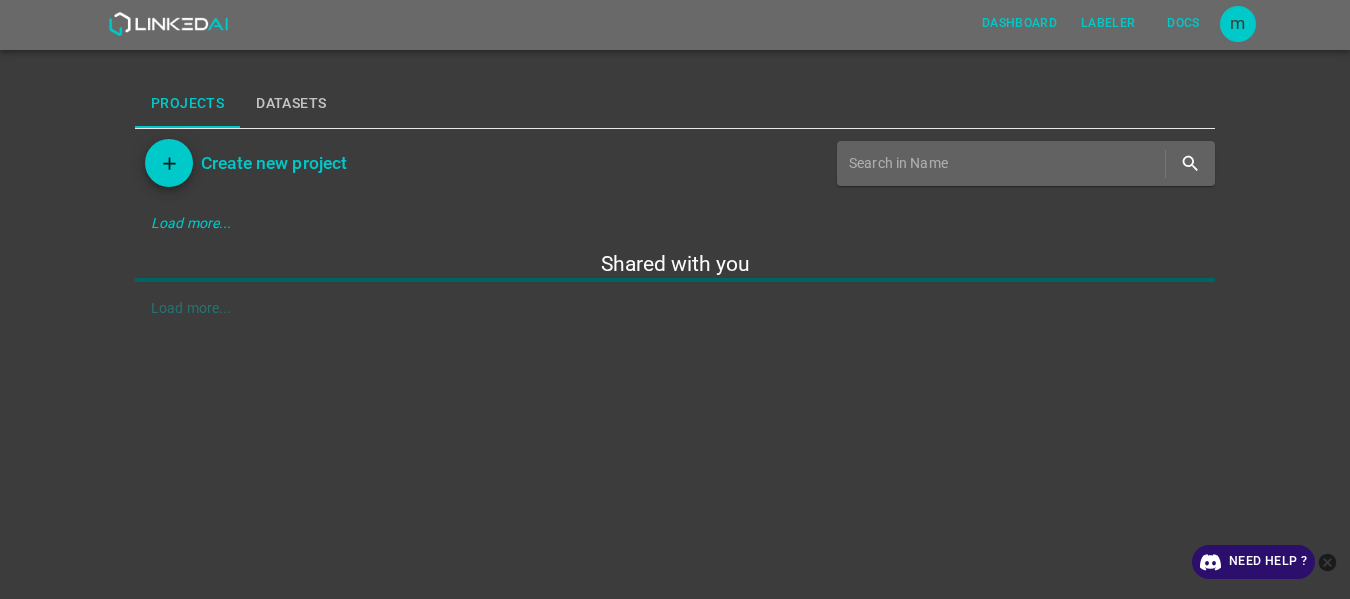 scroll, scrollTop: 0, scrollLeft: 0, axis: both 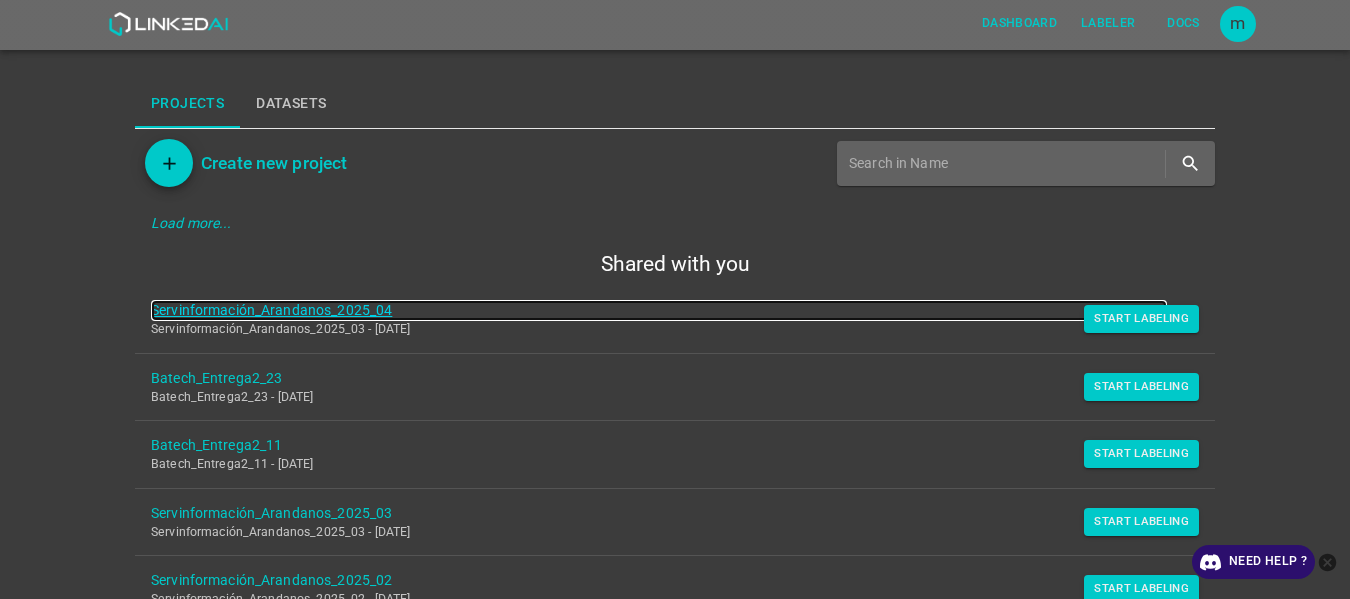 click on "Servinformación_Arandanos_2025_04" at bounding box center (659, 310) 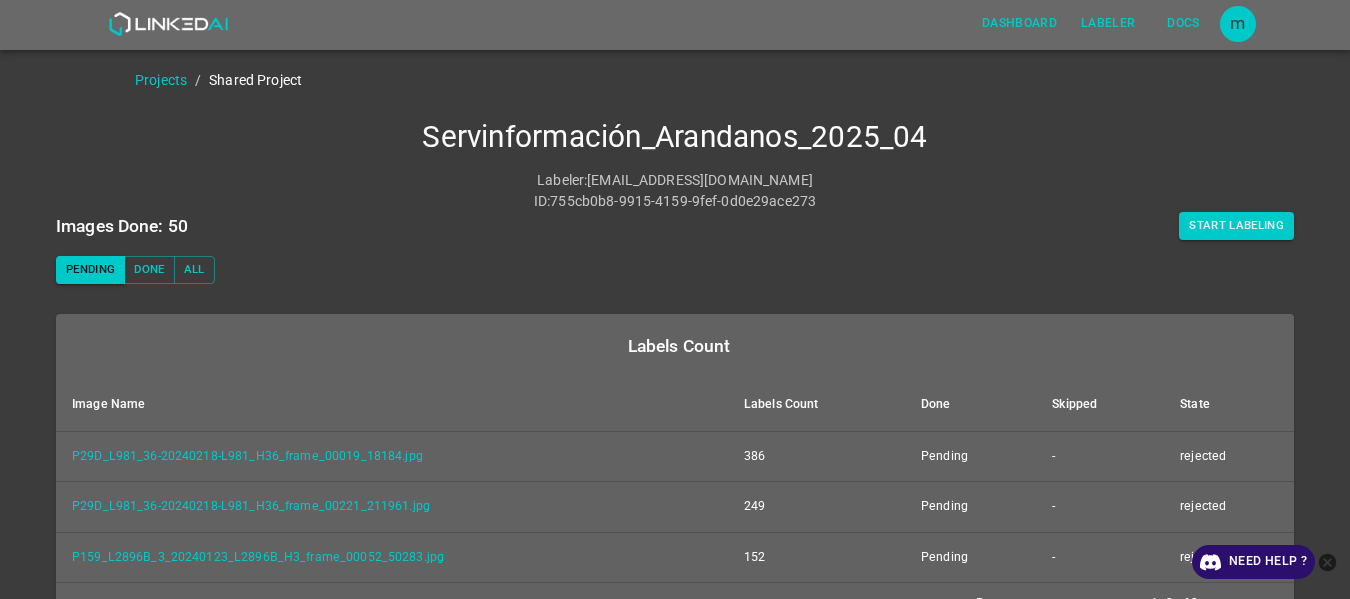 scroll, scrollTop: 0, scrollLeft: 0, axis: both 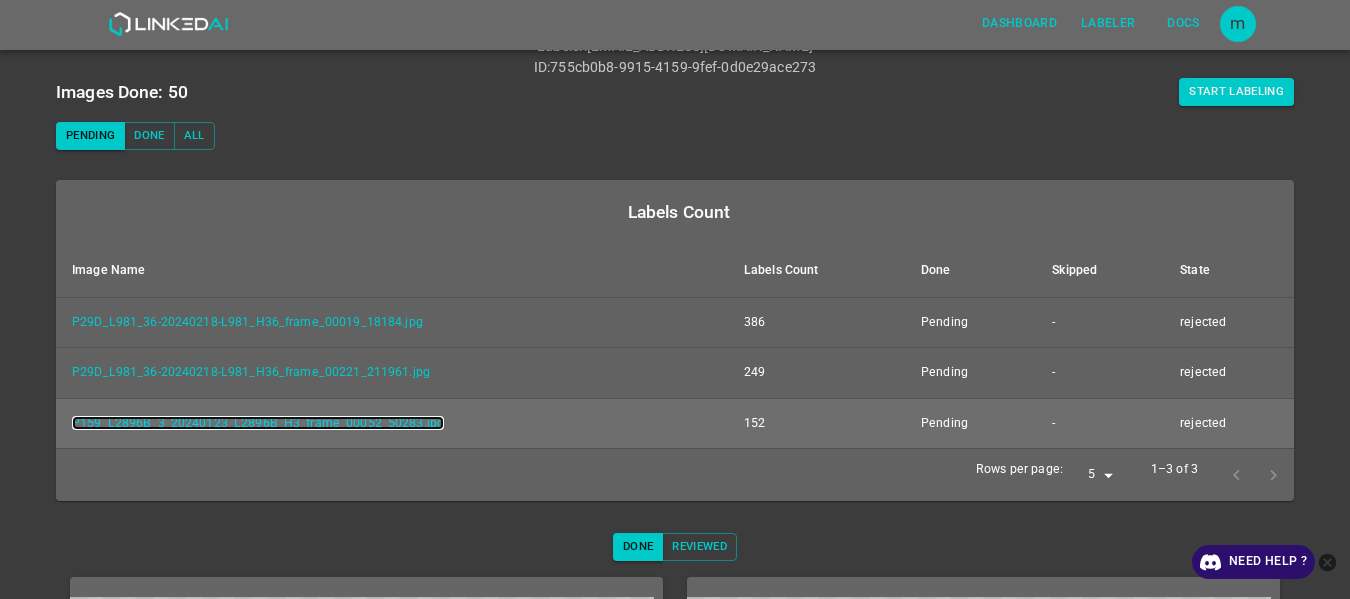 click on "P159_L2896B_3_20240123_L2896B_H3_frame_00052_50283.jpg" at bounding box center (258, 423) 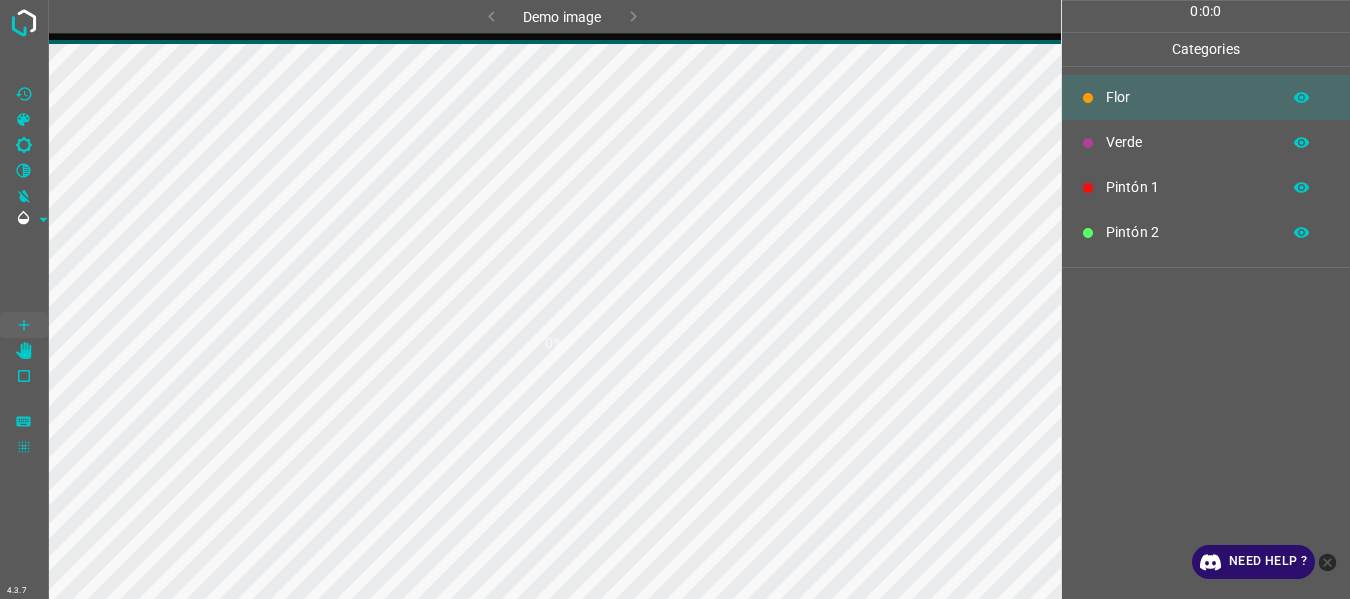 scroll, scrollTop: 0, scrollLeft: 0, axis: both 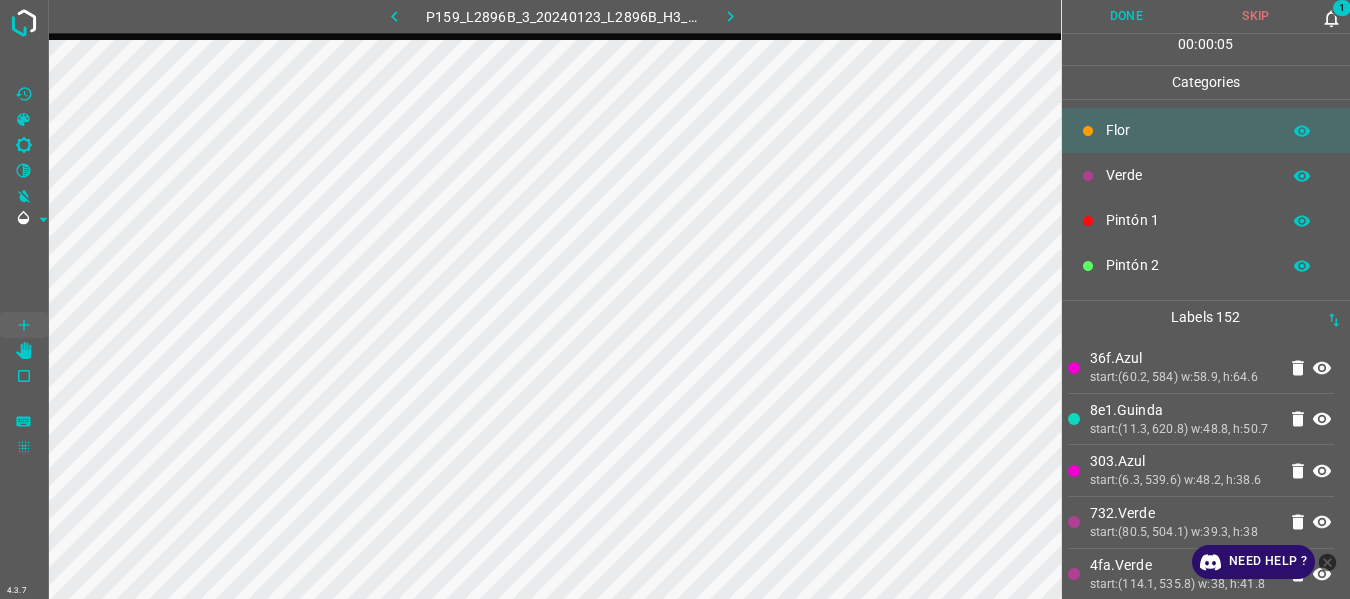 click 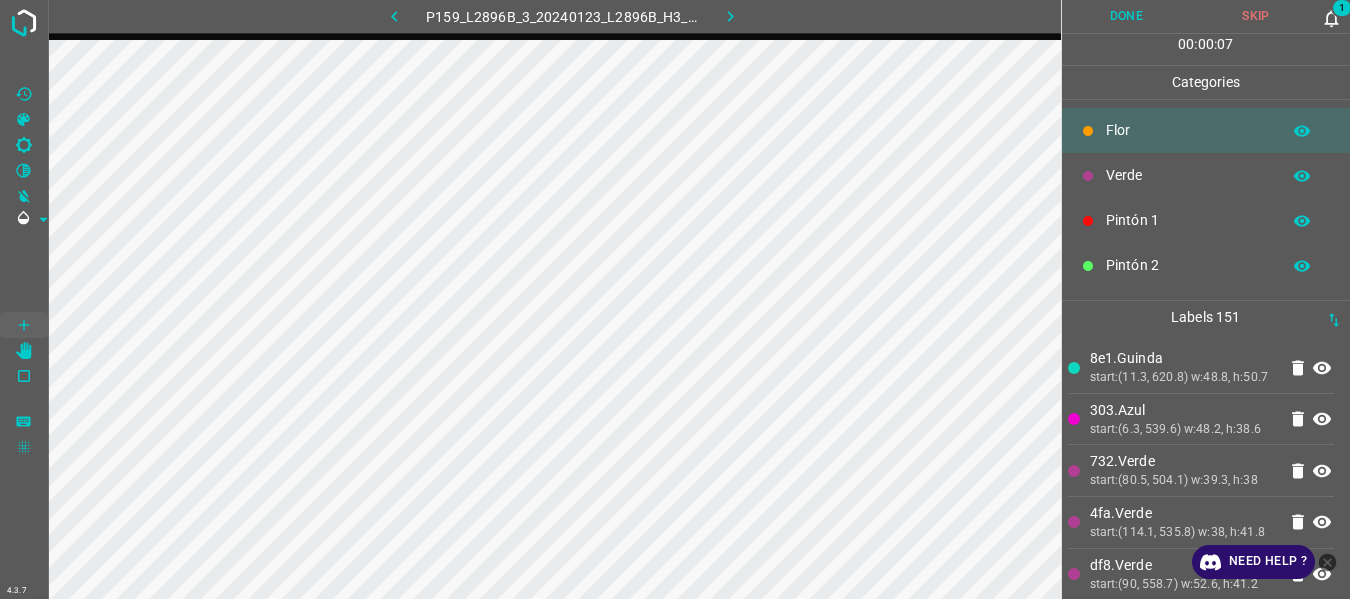 click 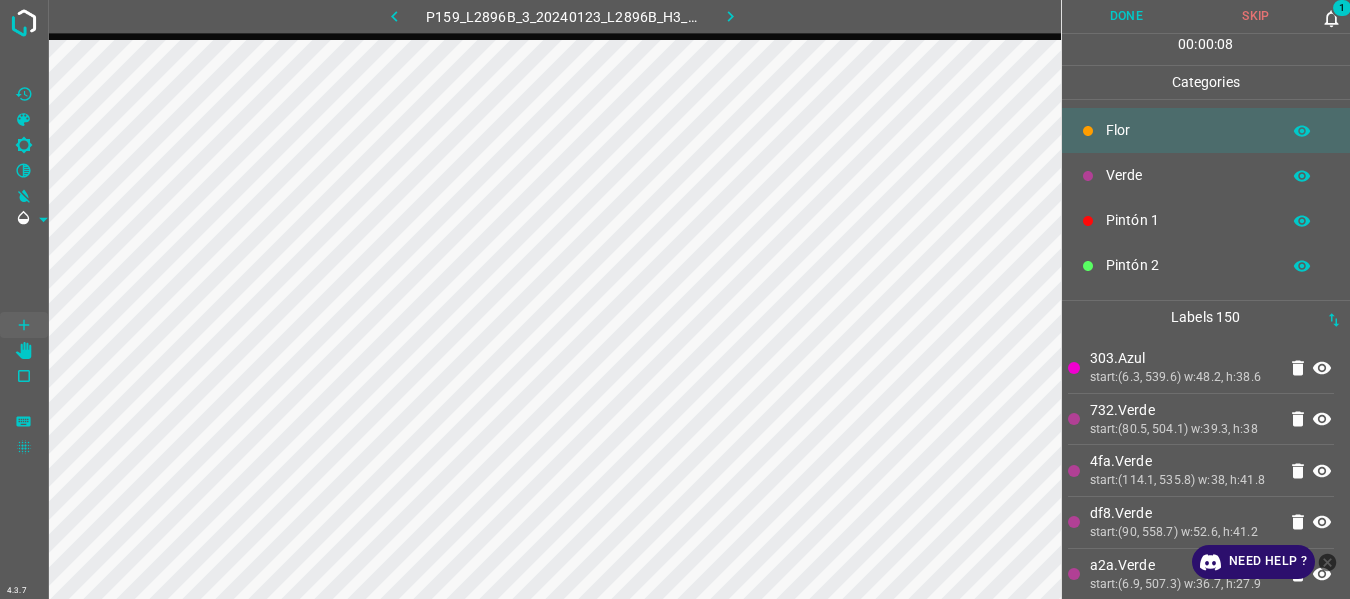 click 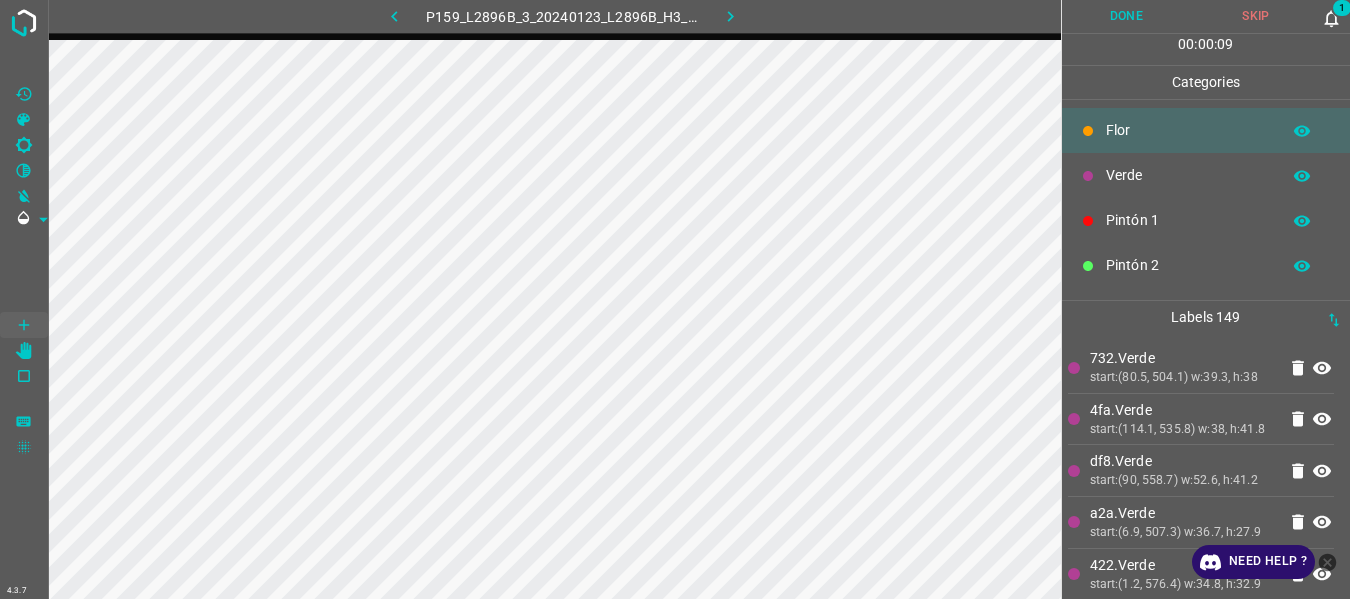 click 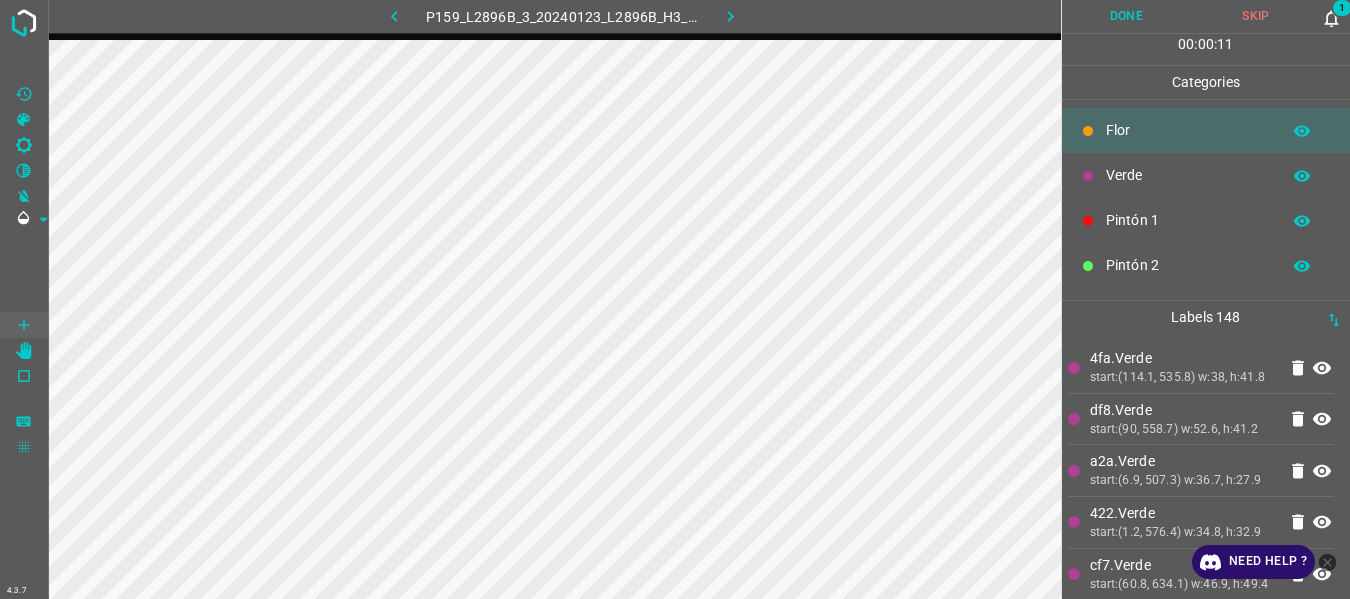 click 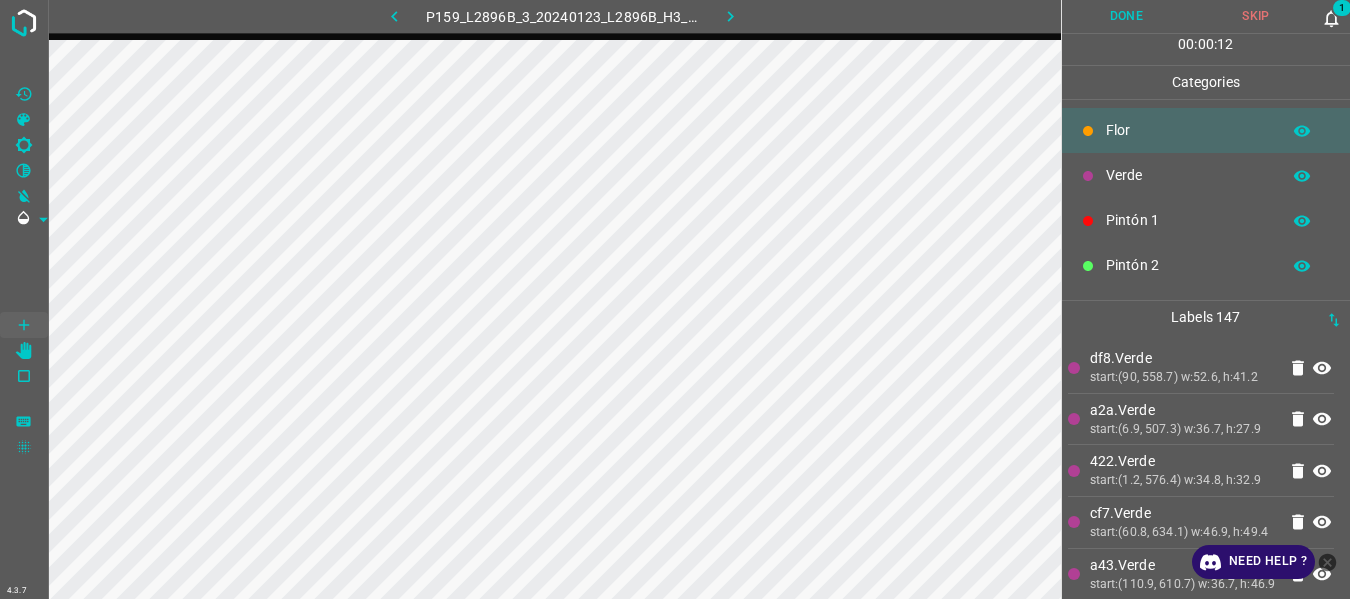click 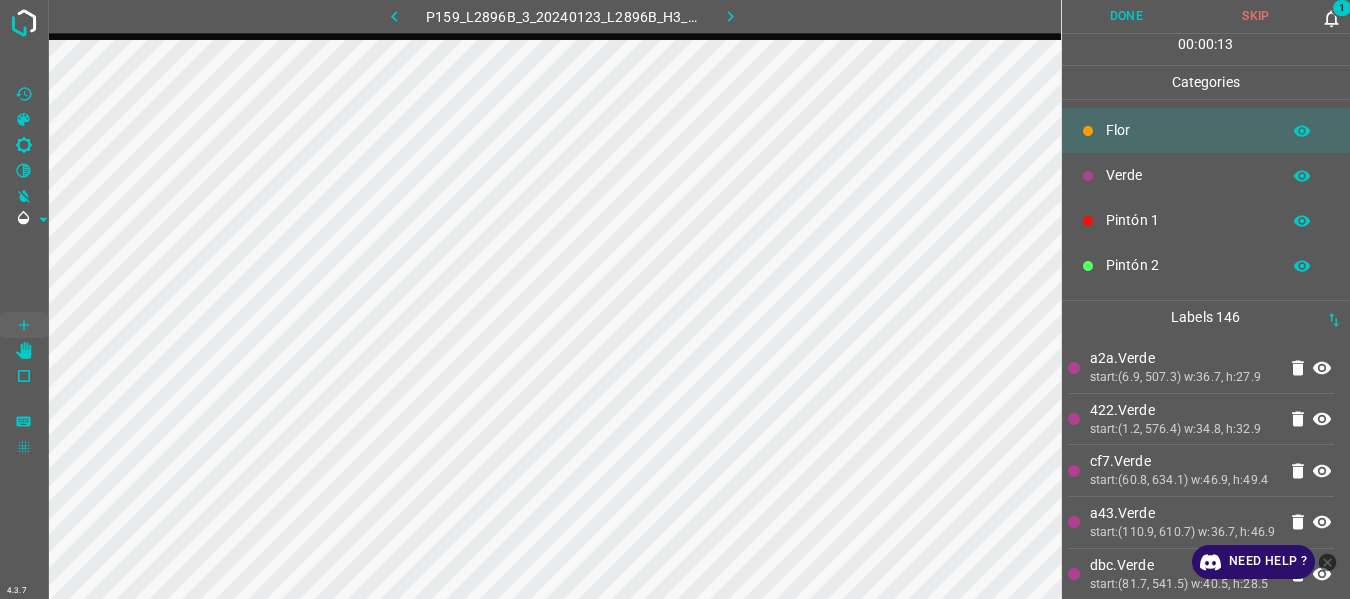 click 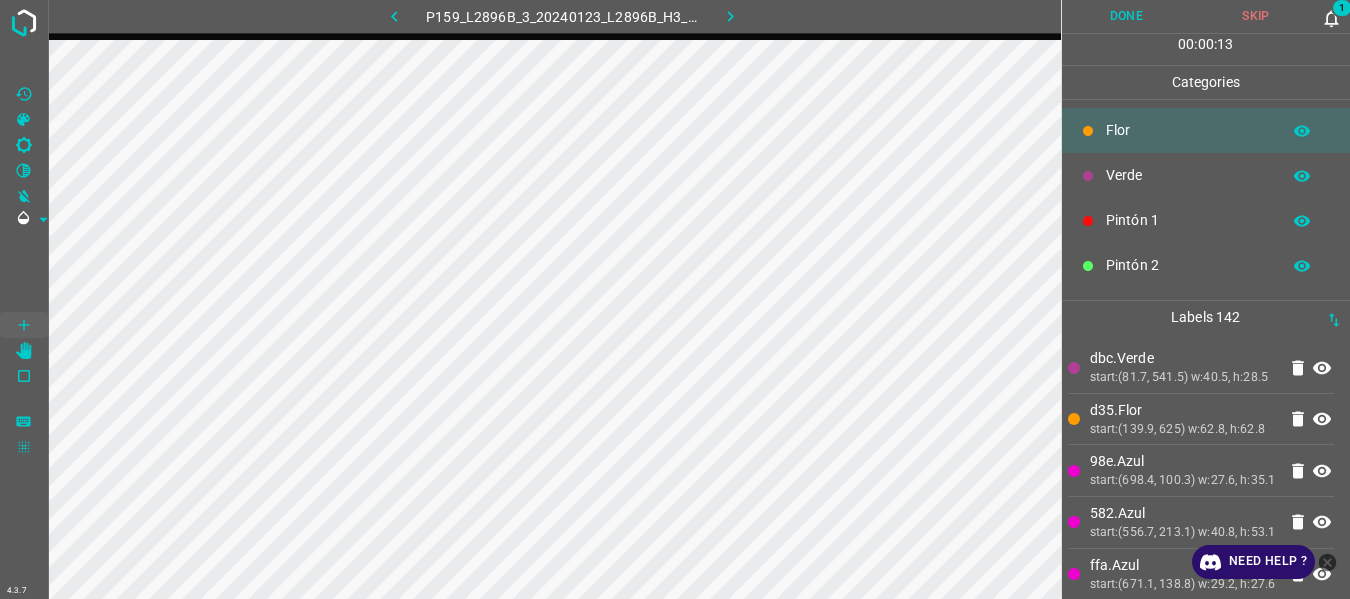 click 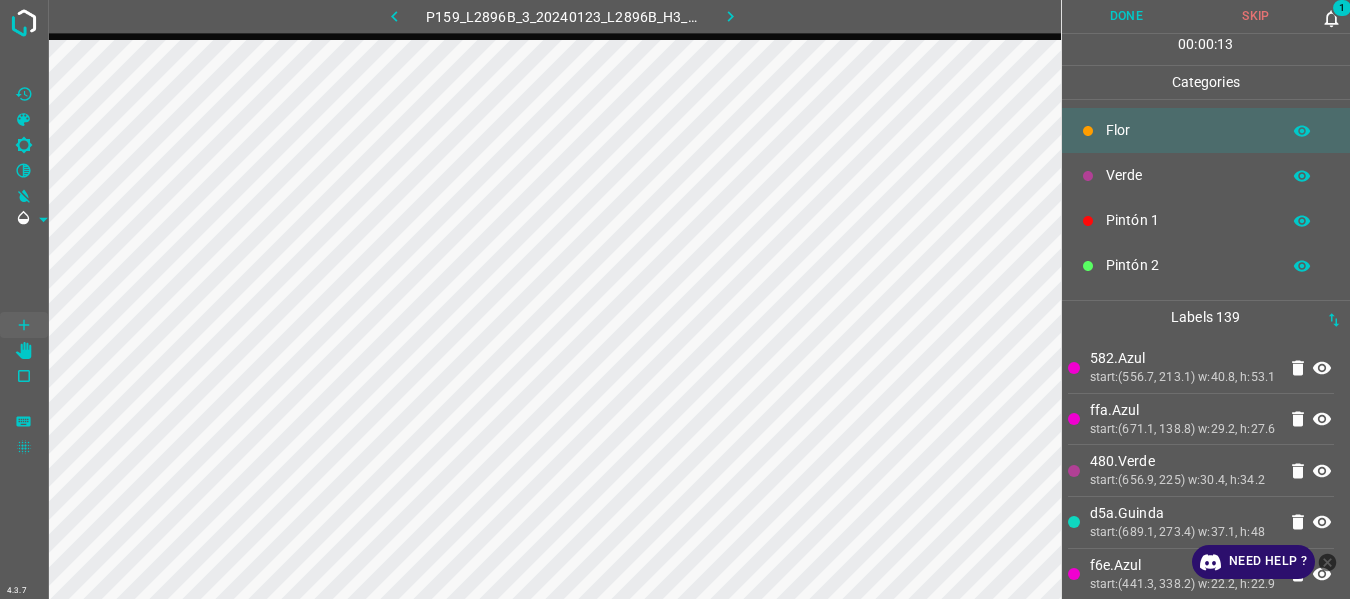 click 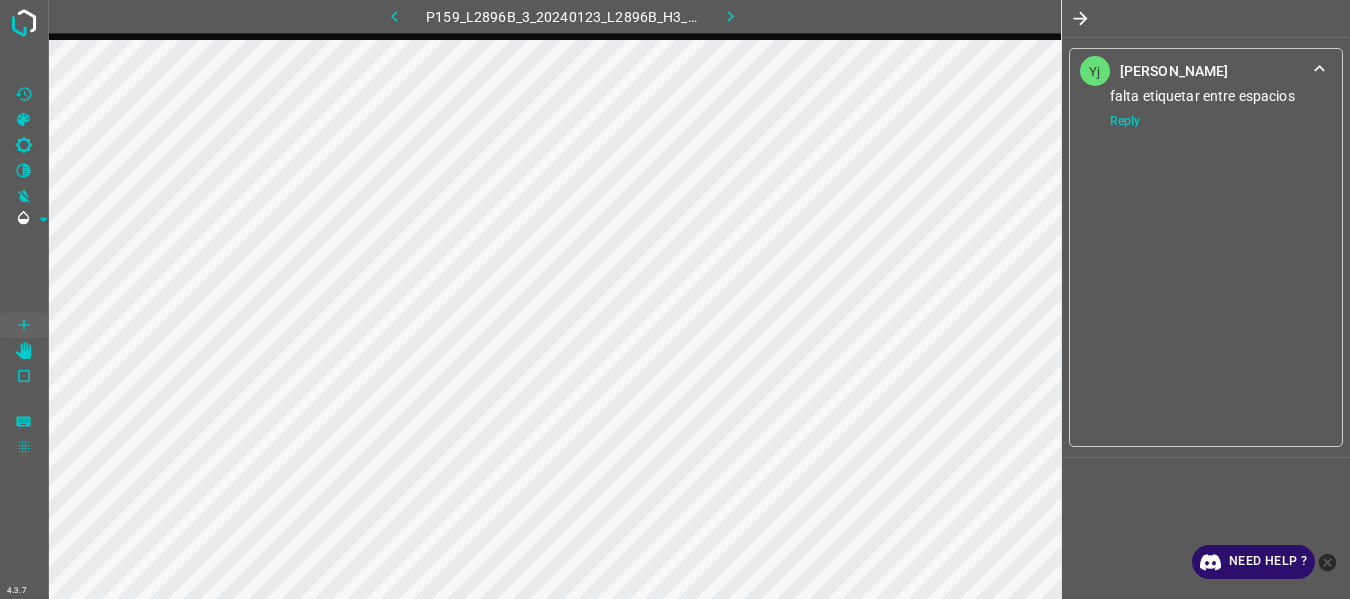 click 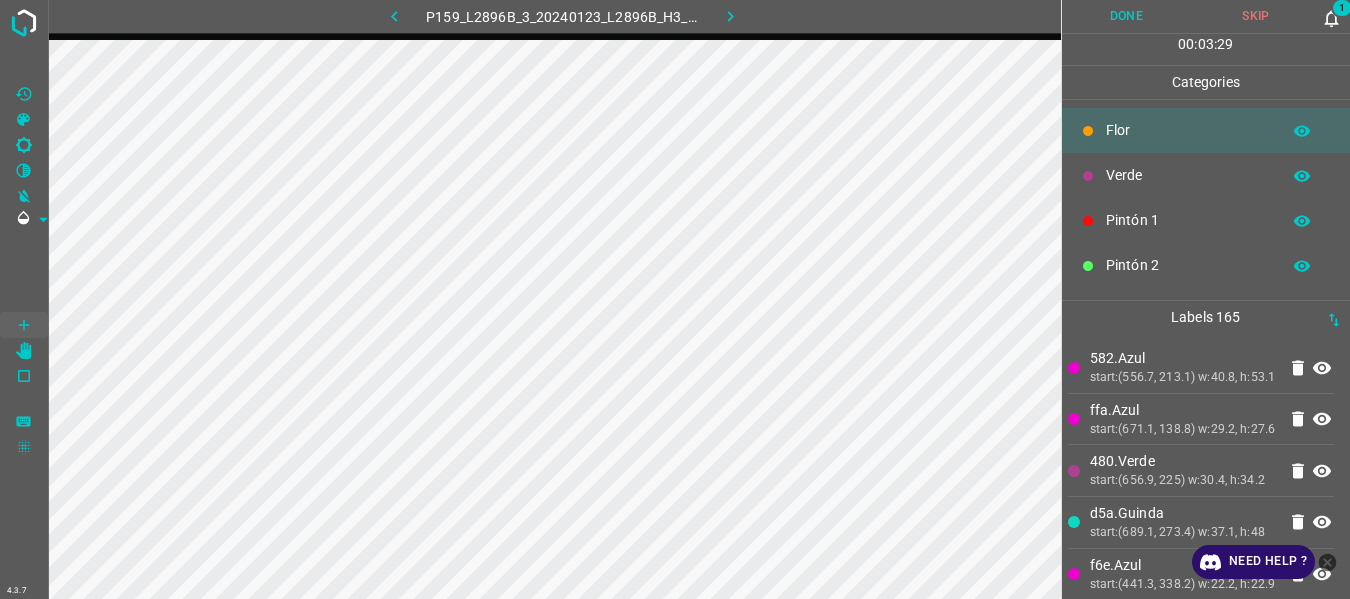 scroll, scrollTop: 0, scrollLeft: 0, axis: both 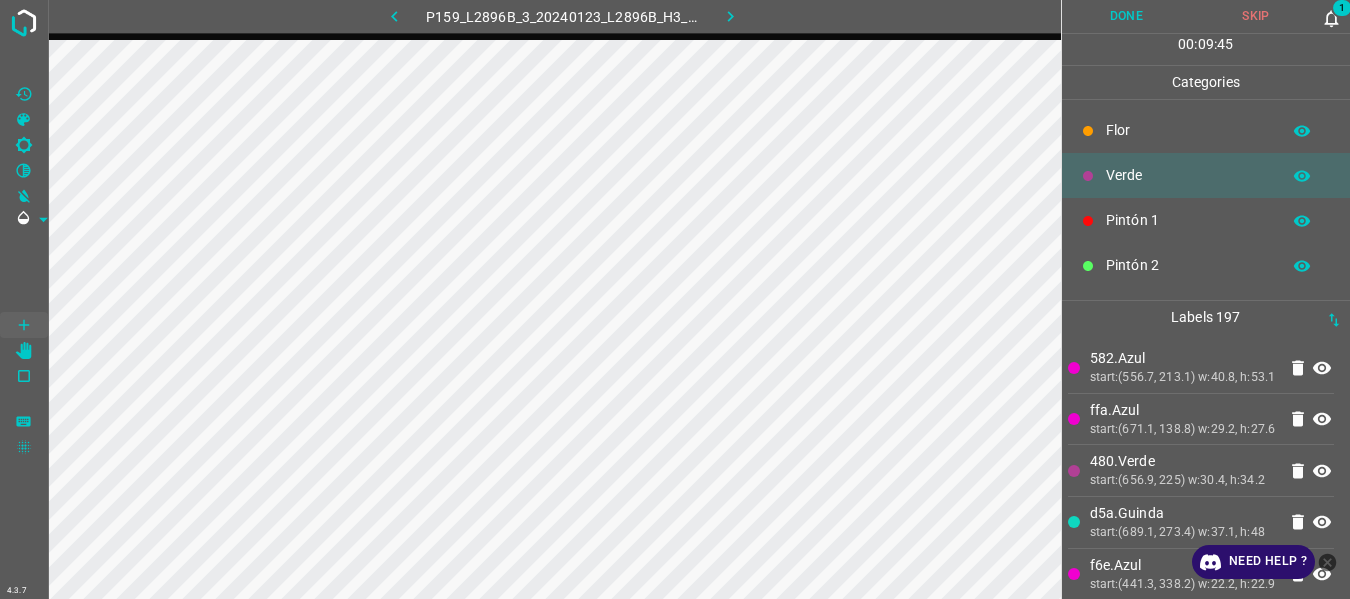 click on "Done" at bounding box center [1127, 16] 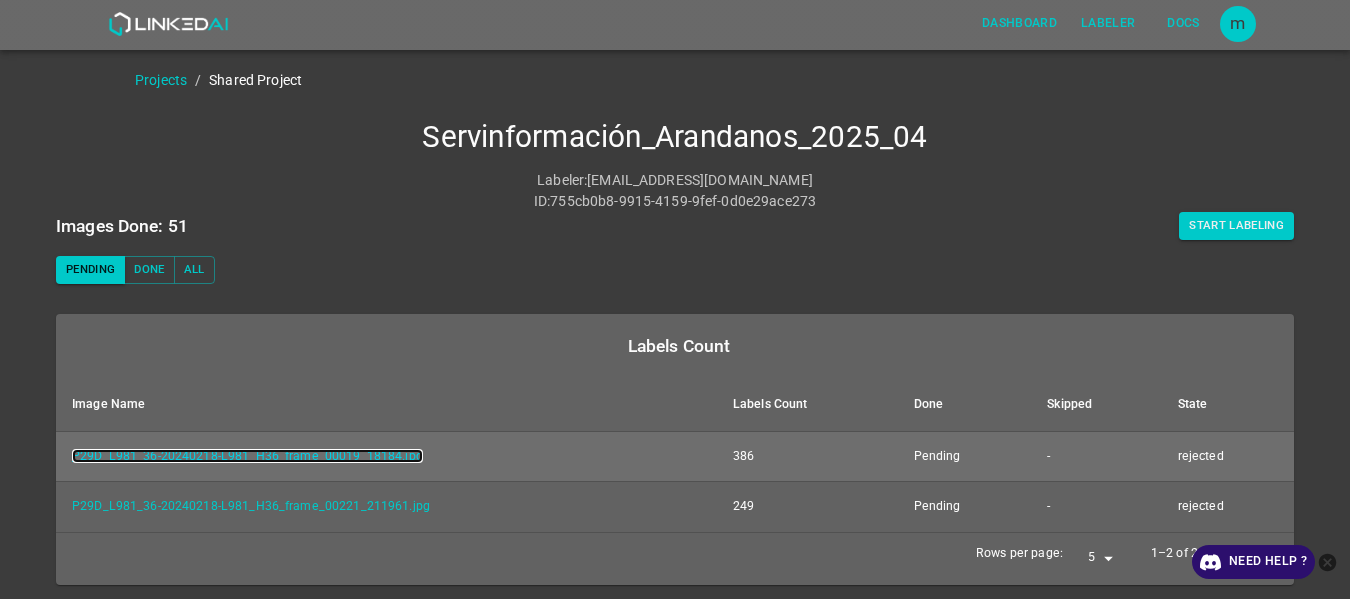 click on "P29D_L981_36-20240218-L981_H36_frame_00019_18184.jpg" at bounding box center [247, 456] 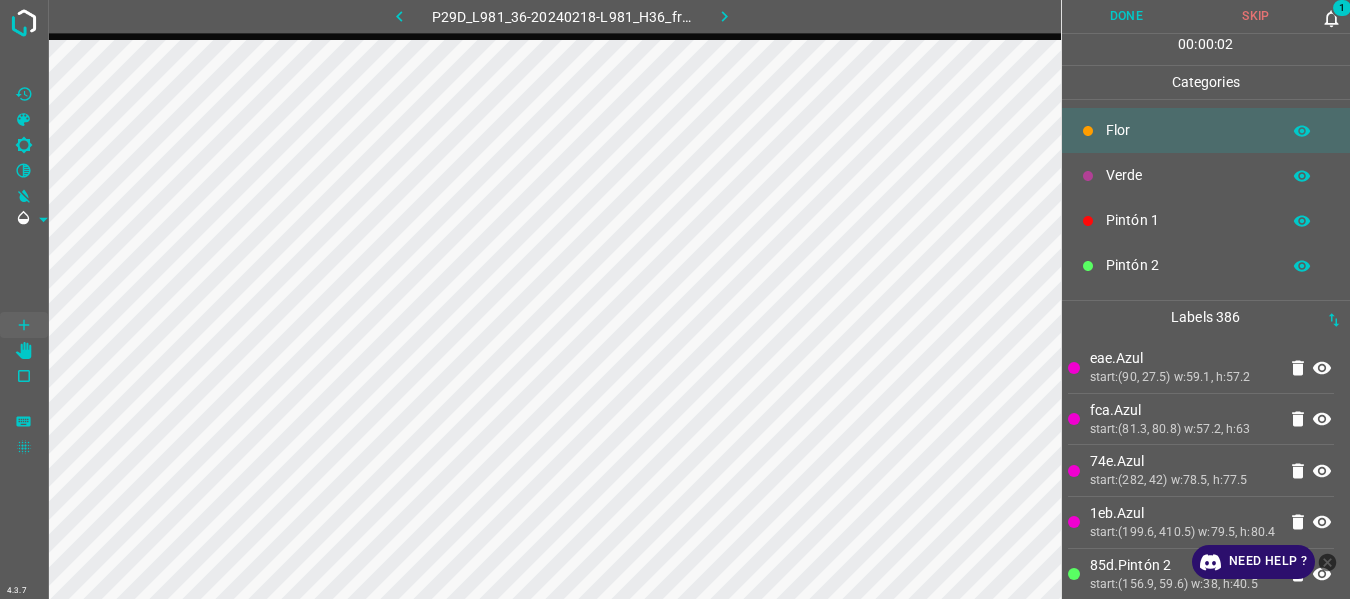click on "1" at bounding box center (1342, 8) 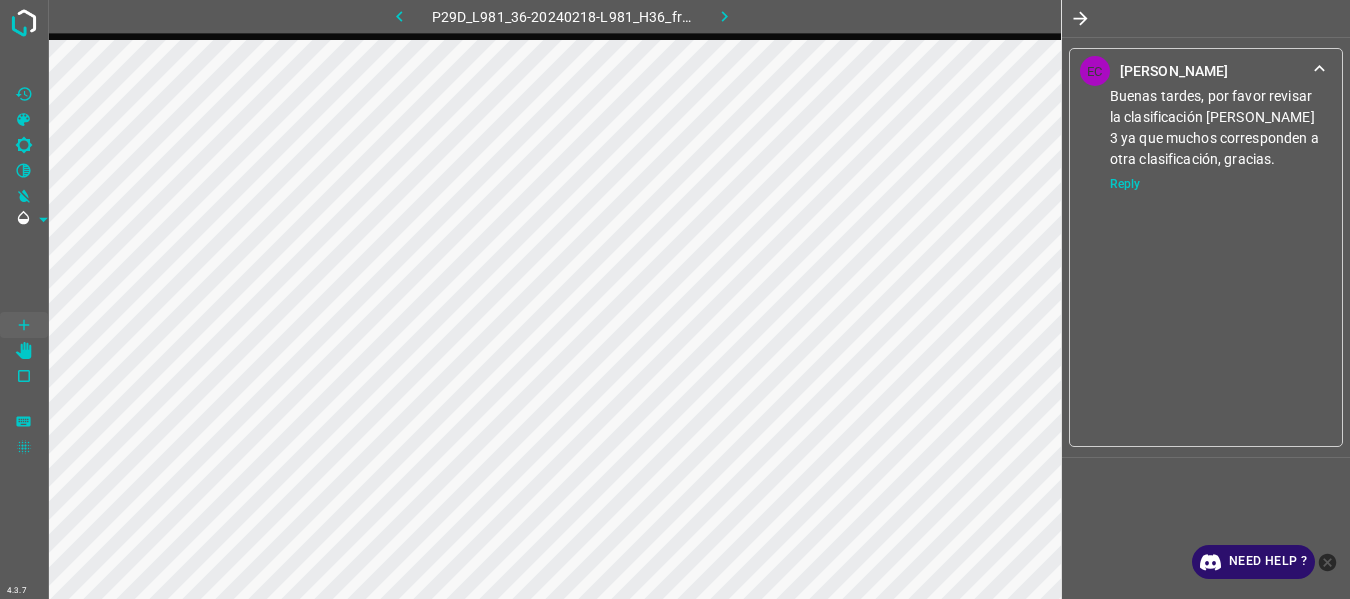 click 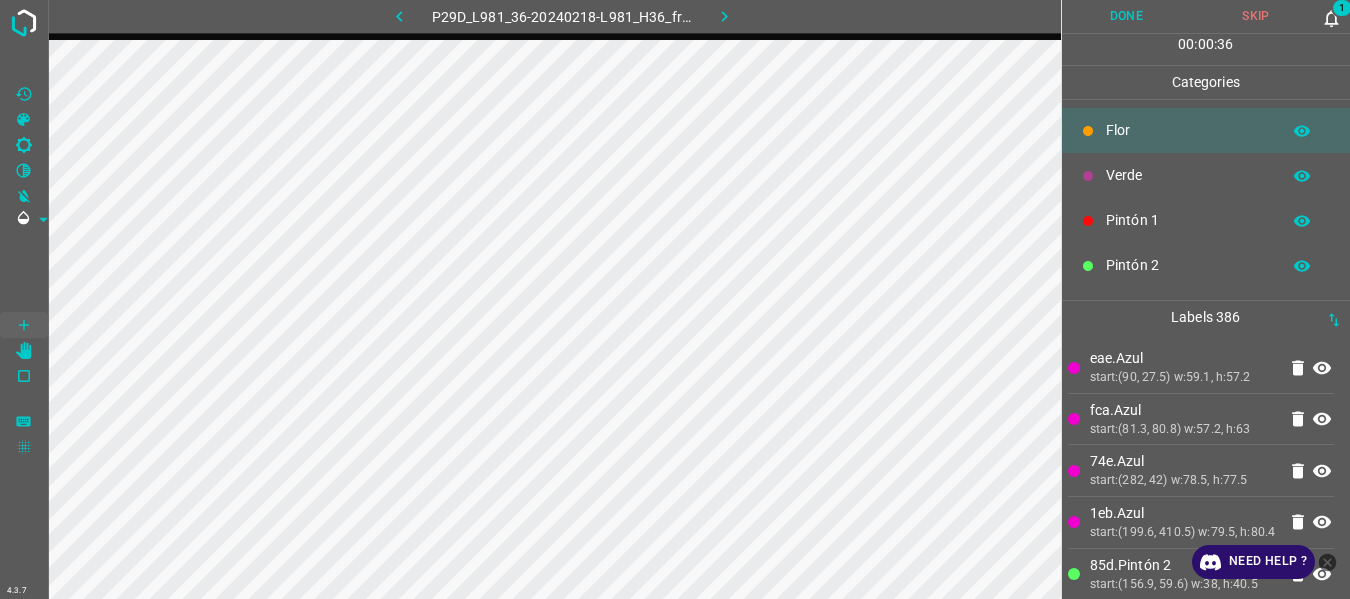 drag, startPoint x: 1332, startPoint y: 204, endPoint x: 1288, endPoint y: 227, distance: 49.648766 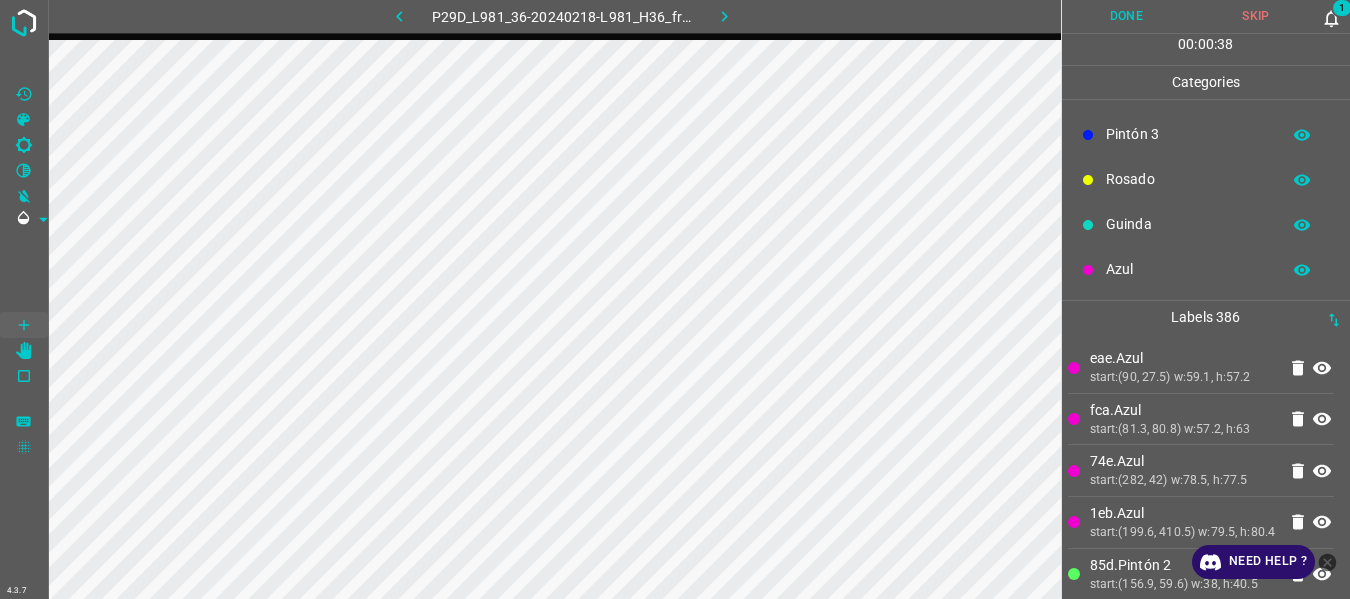 click 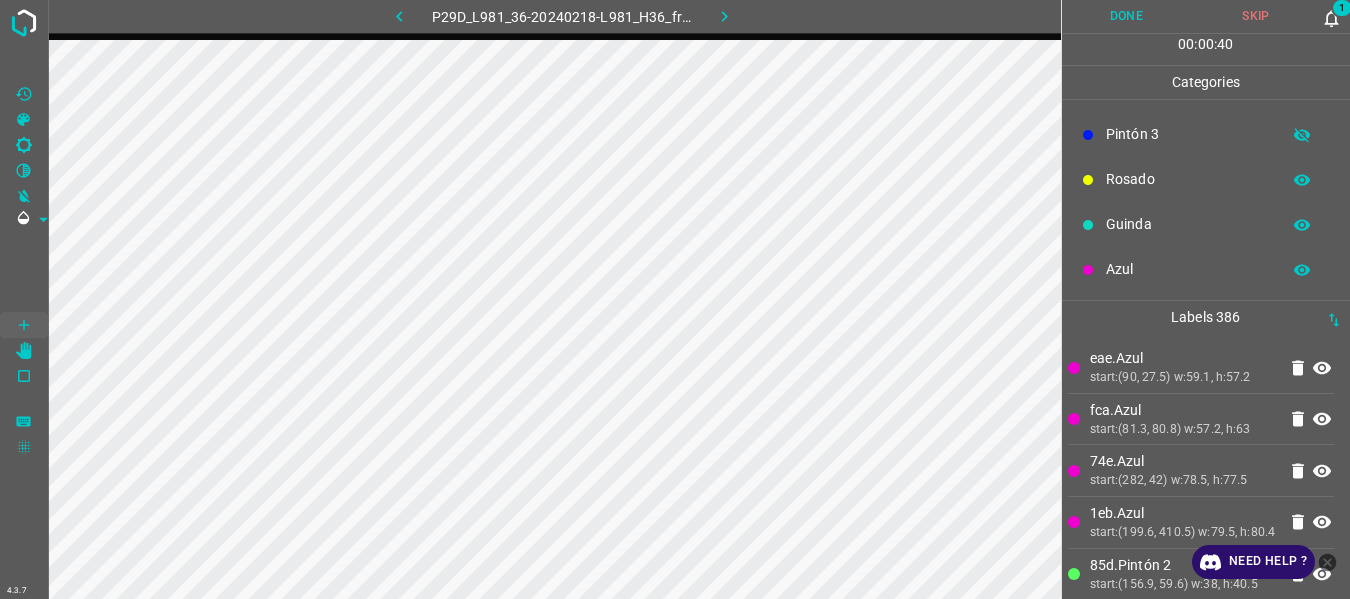 click 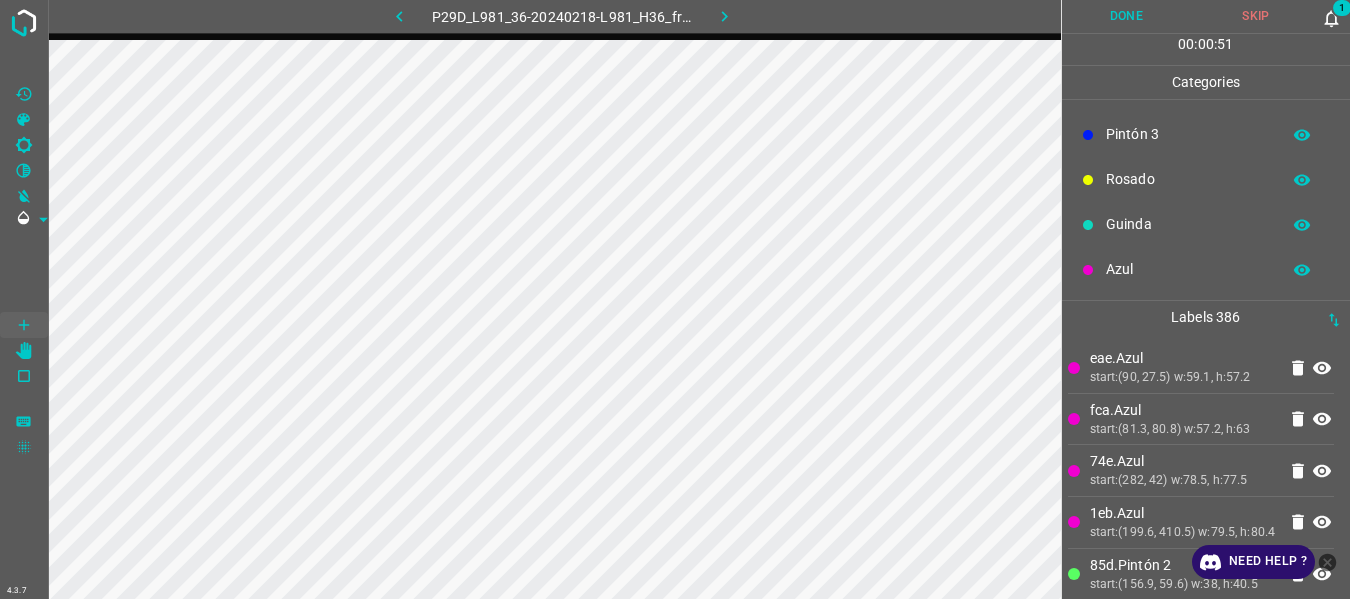 click 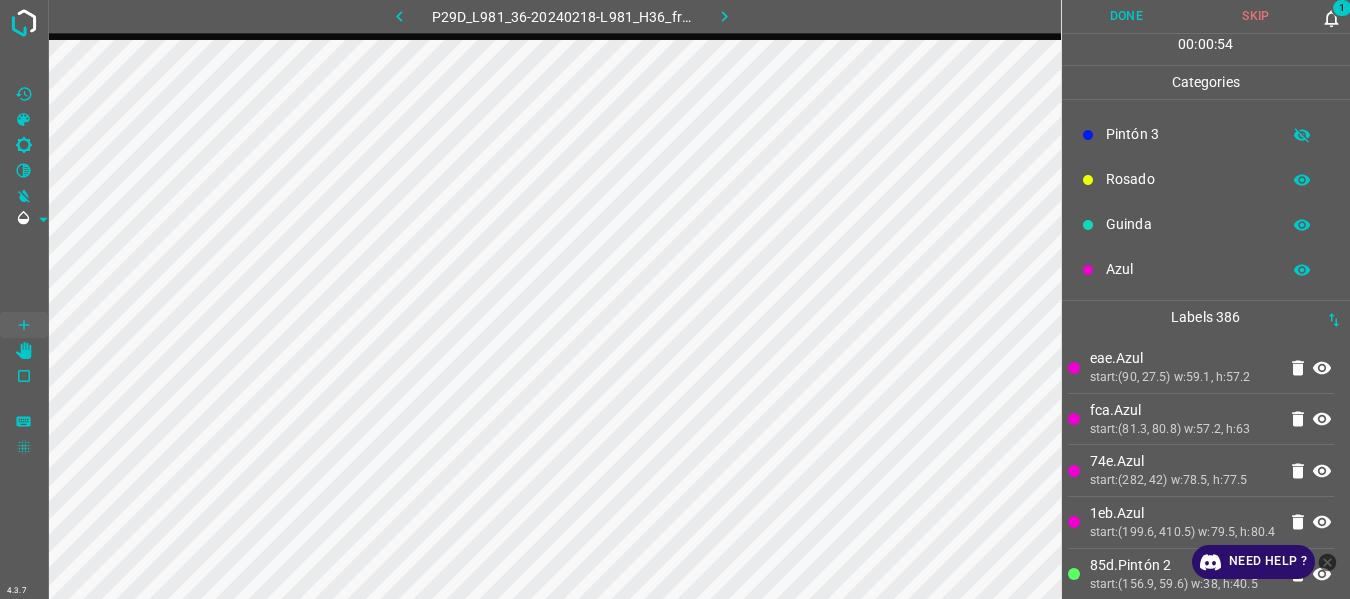 click 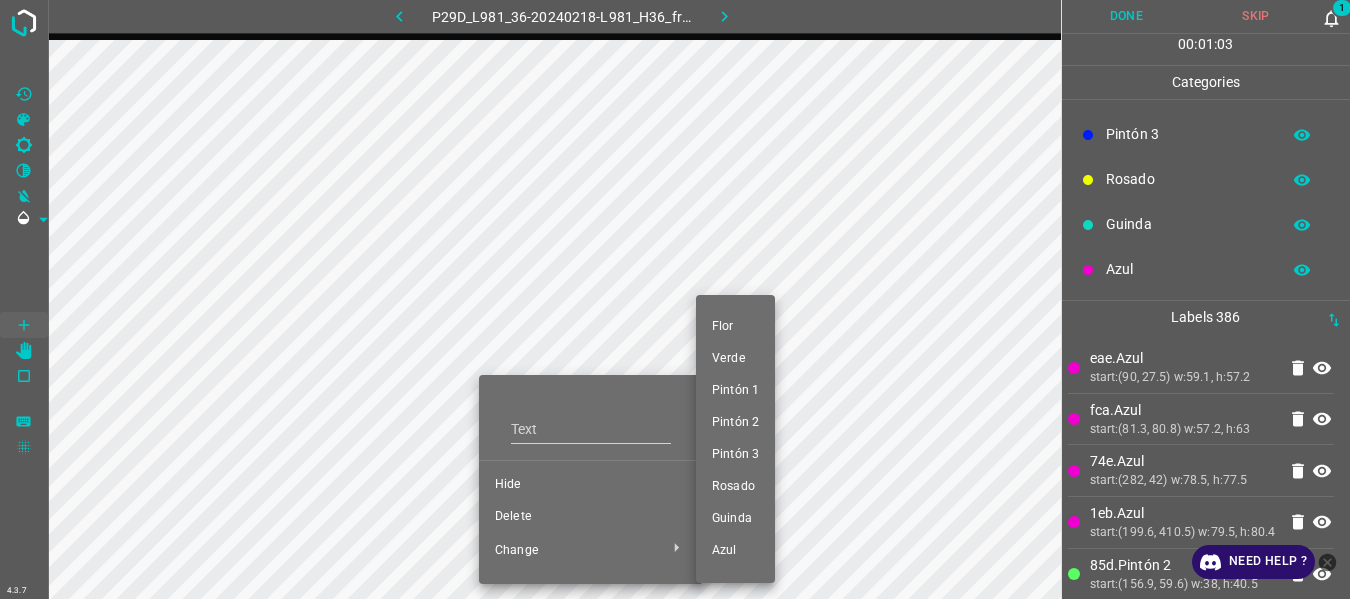 click on "Pintón 2" at bounding box center (735, 423) 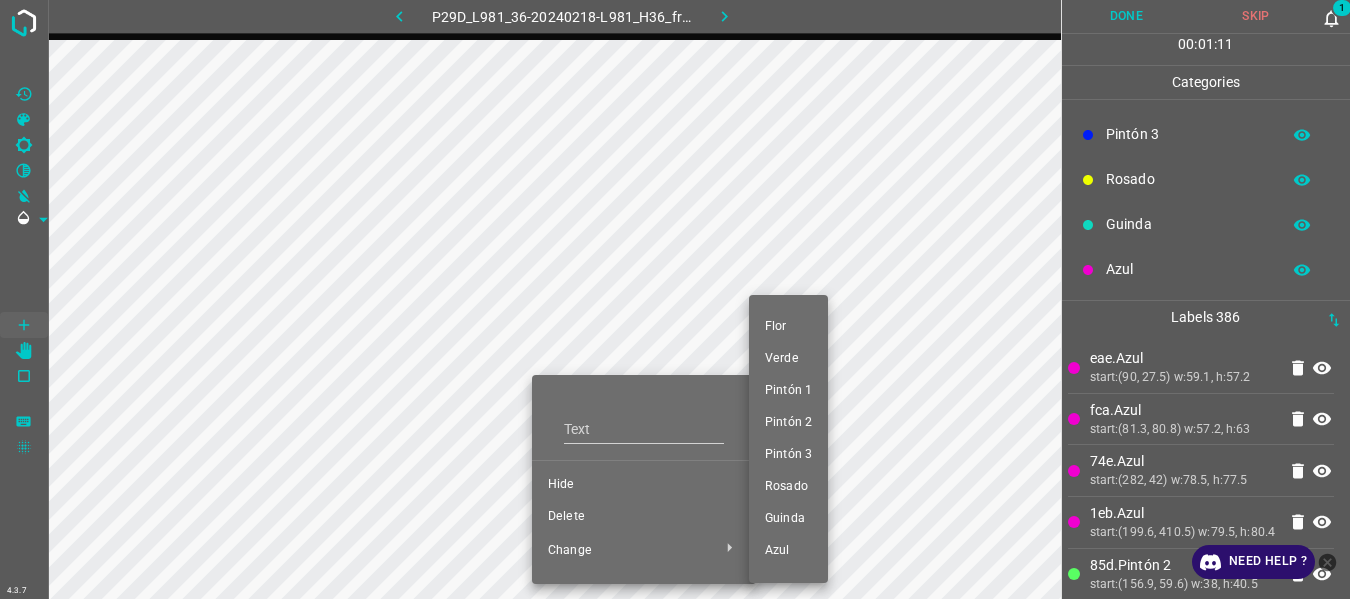 click on "Pintón 2" at bounding box center [788, 423] 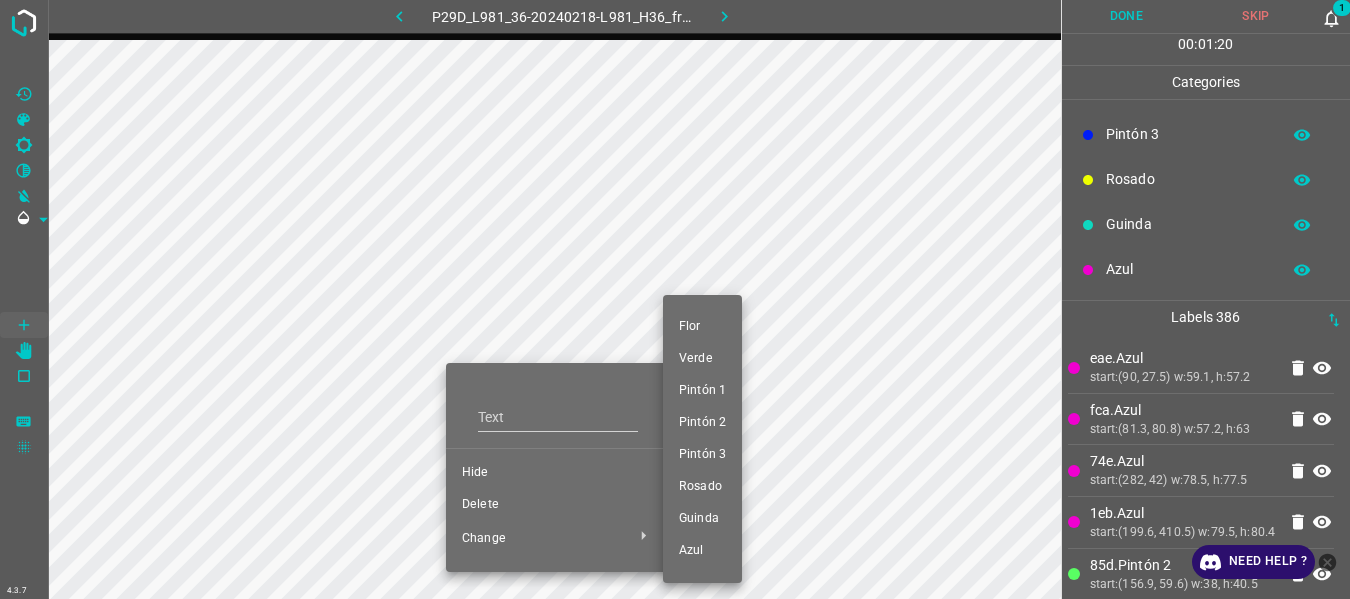 click on "Pintón 2" at bounding box center [702, 423] 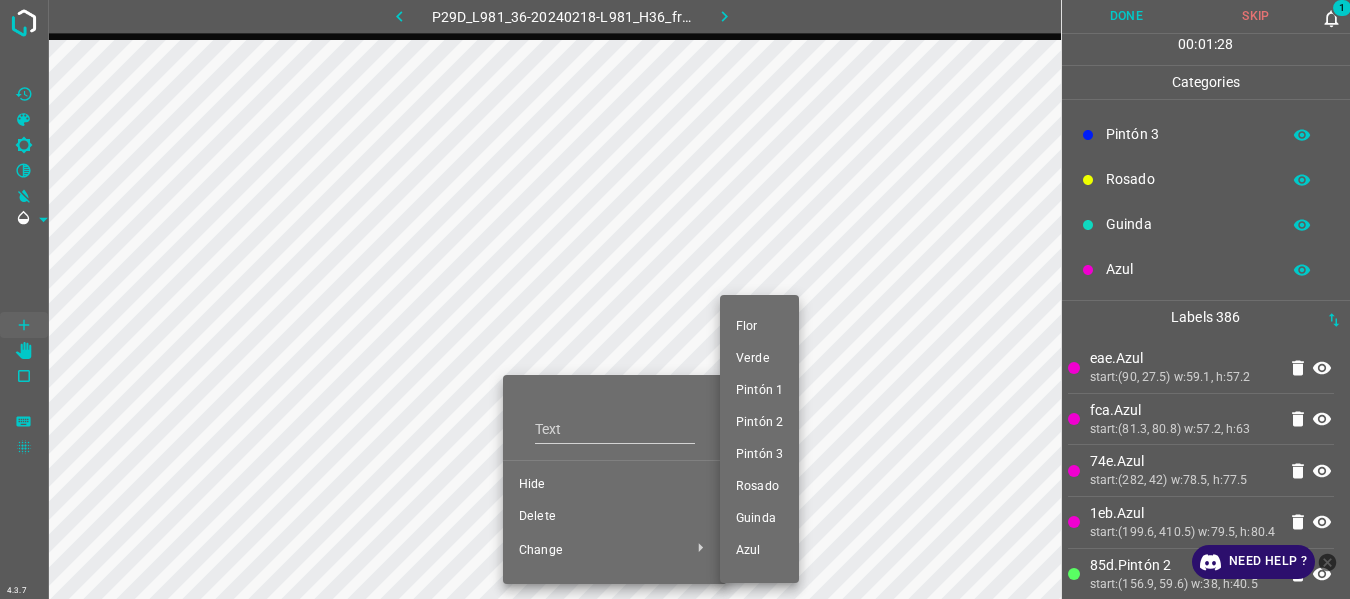 click on "Pintón 2" at bounding box center [759, 423] 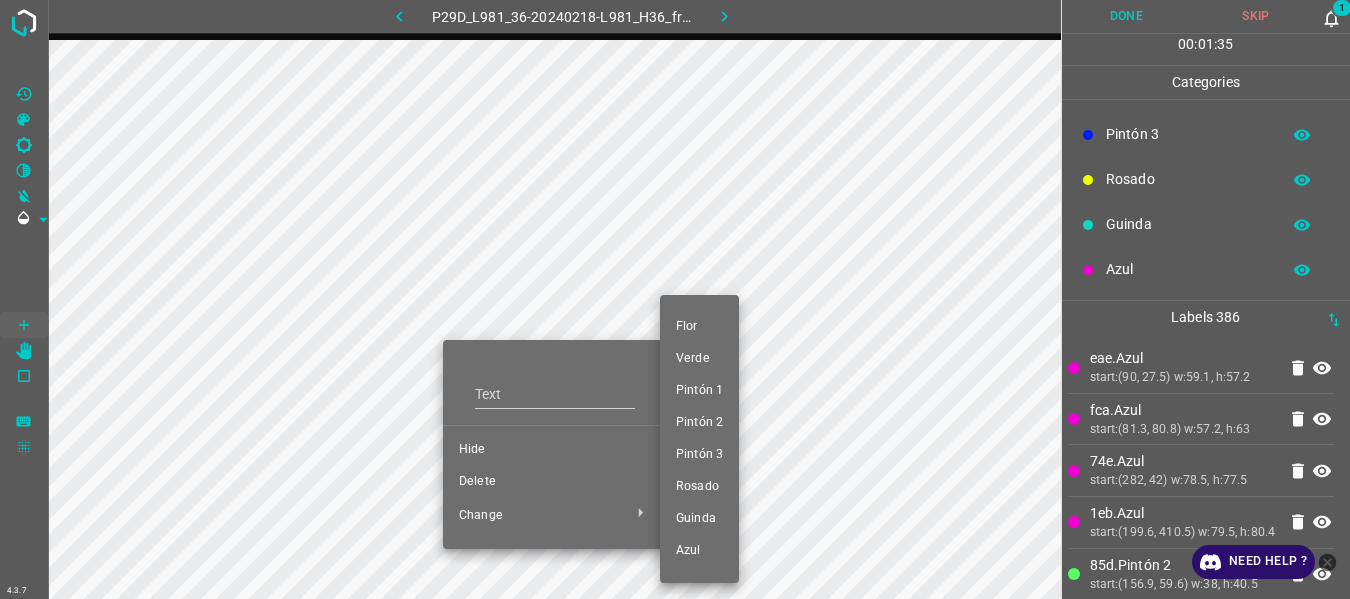 click on "Pintón 2" at bounding box center [699, 423] 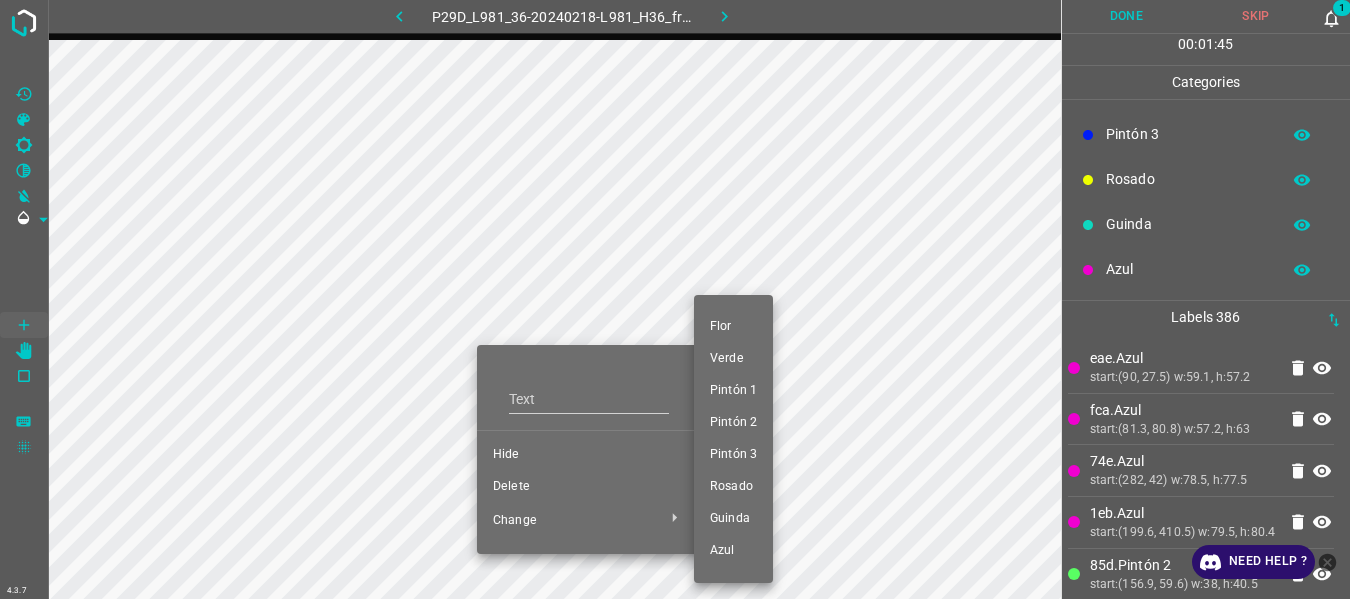 click on "Pintón 2" at bounding box center [733, 423] 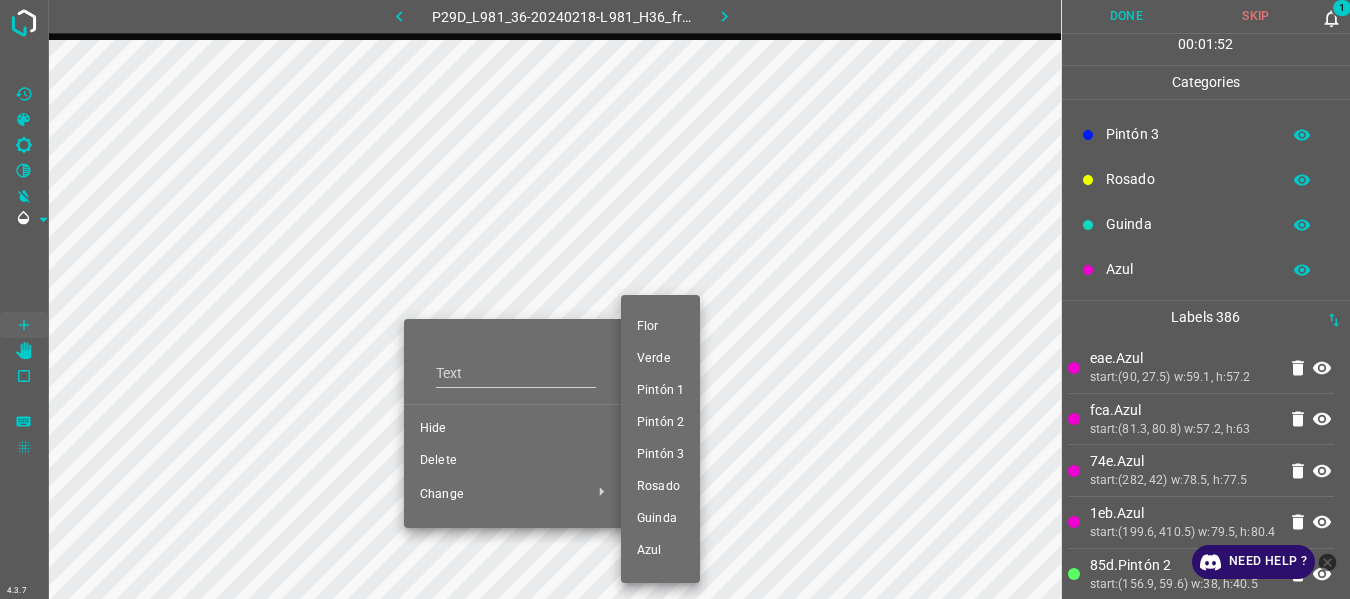 click on "Pintón 2" at bounding box center [660, 423] 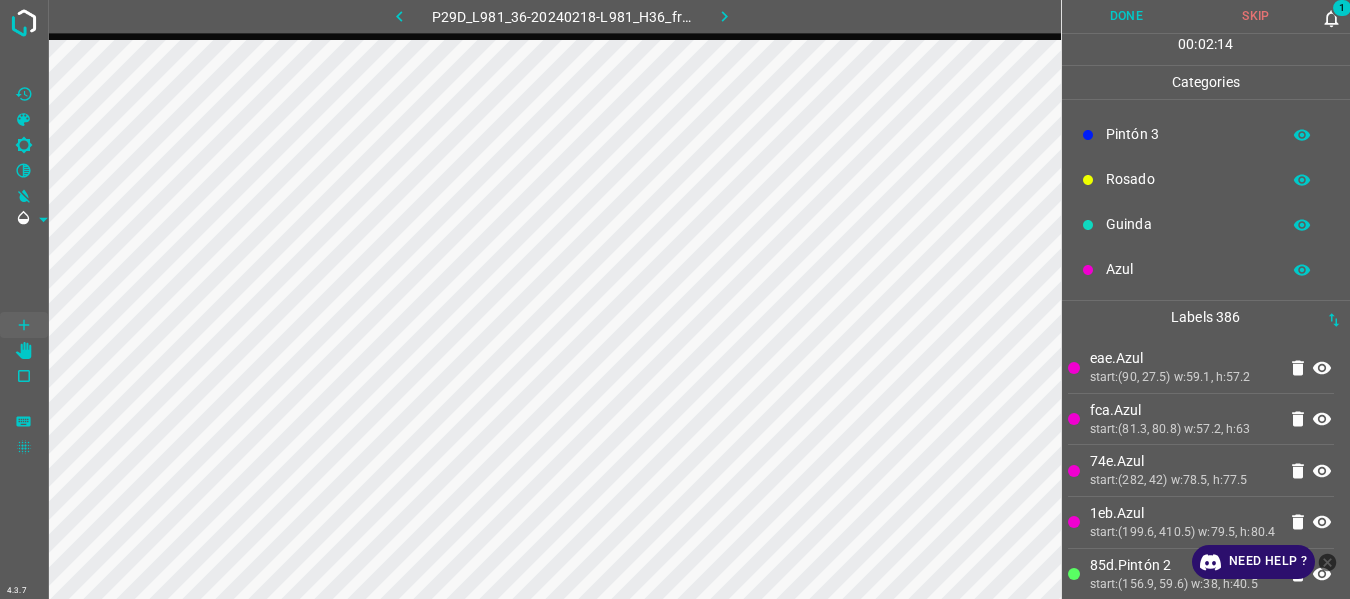 click 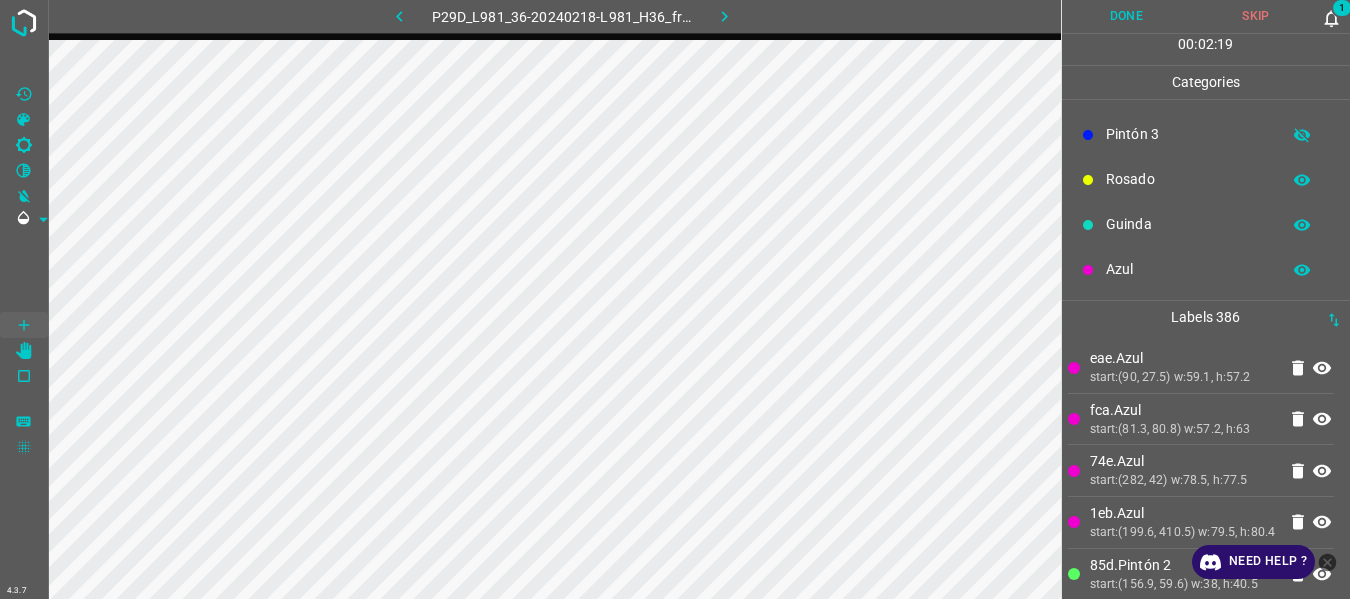 click 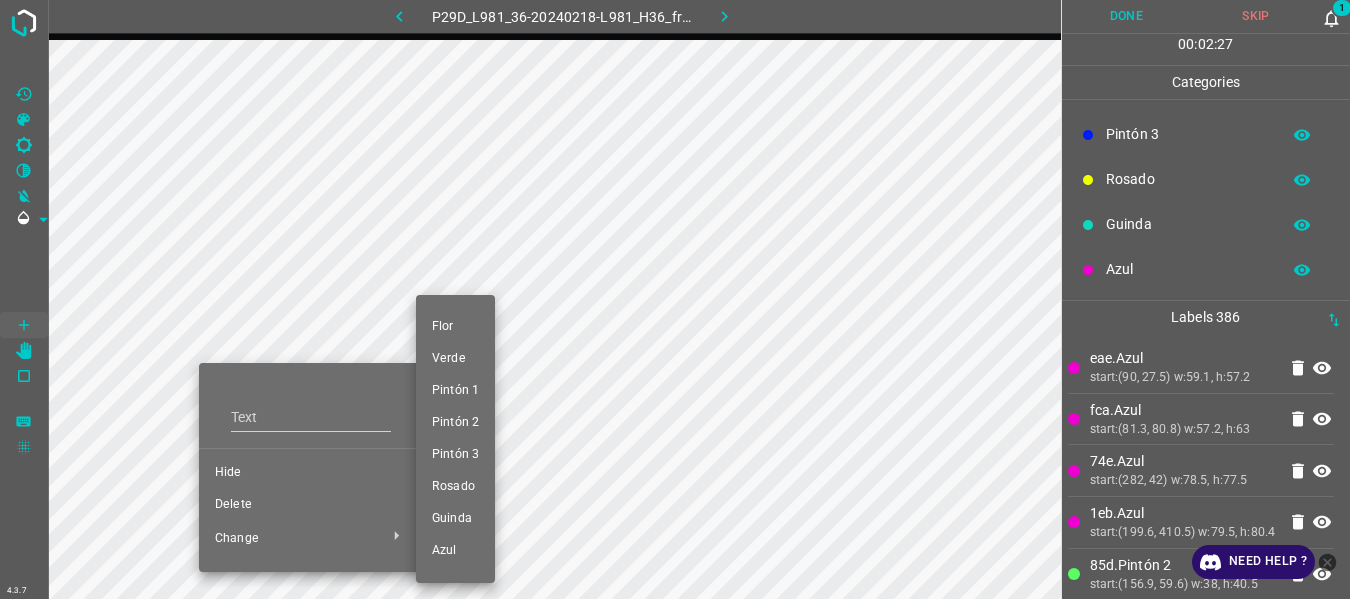 click on "Pintón 2" at bounding box center [455, 423] 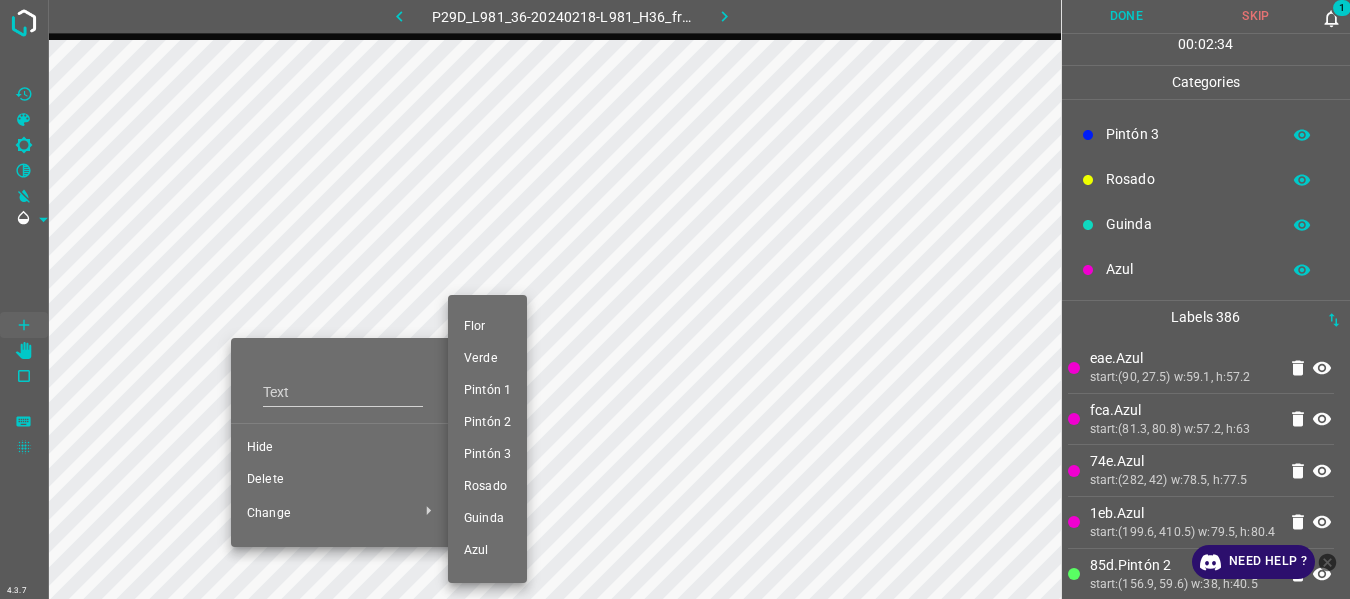 click on "Pintón 2" at bounding box center (487, 423) 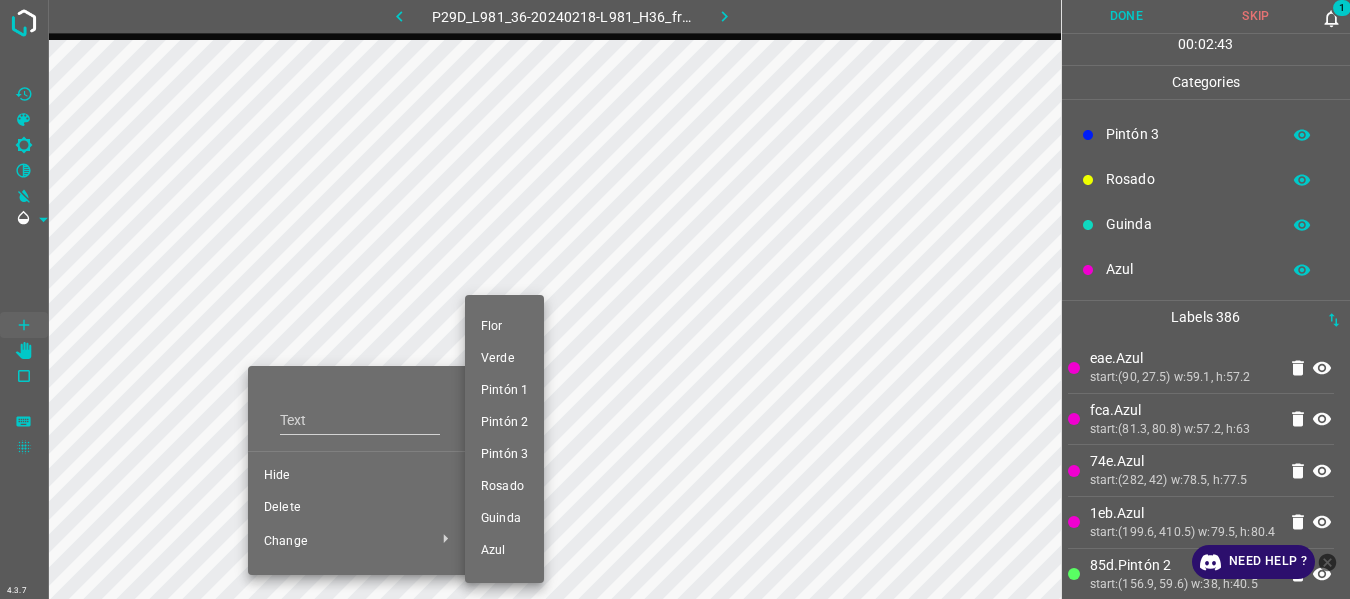 click on "Pintón 1" at bounding box center [504, 391] 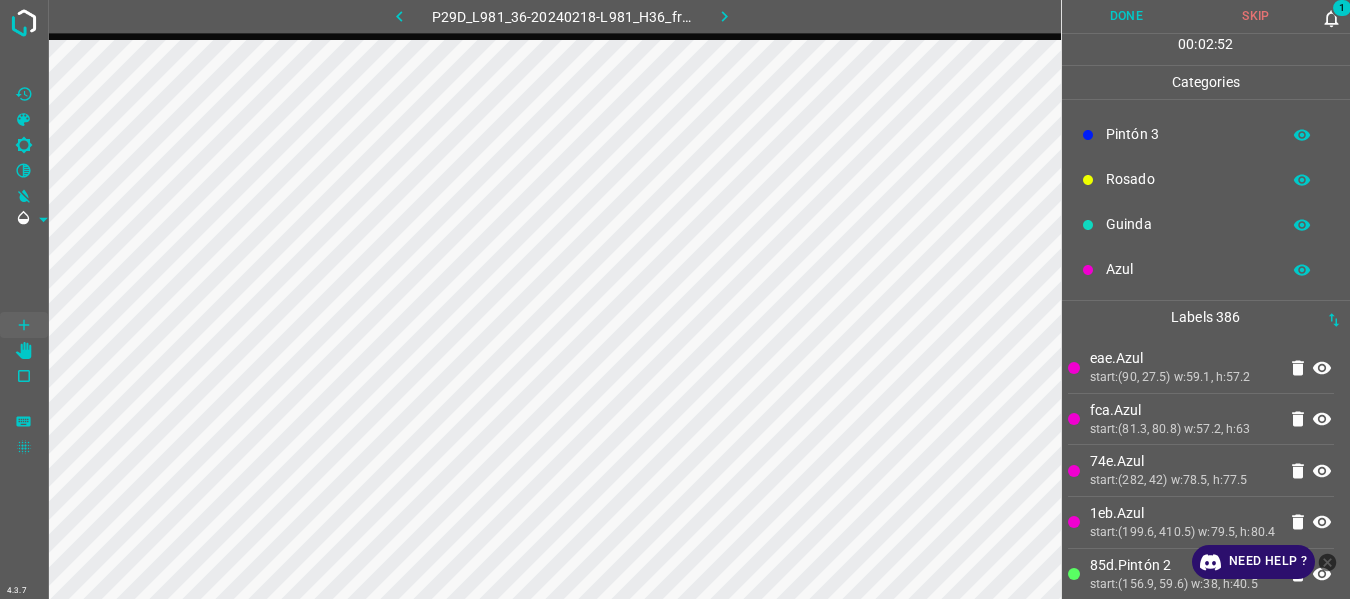 click on "Done" at bounding box center [1127, 16] 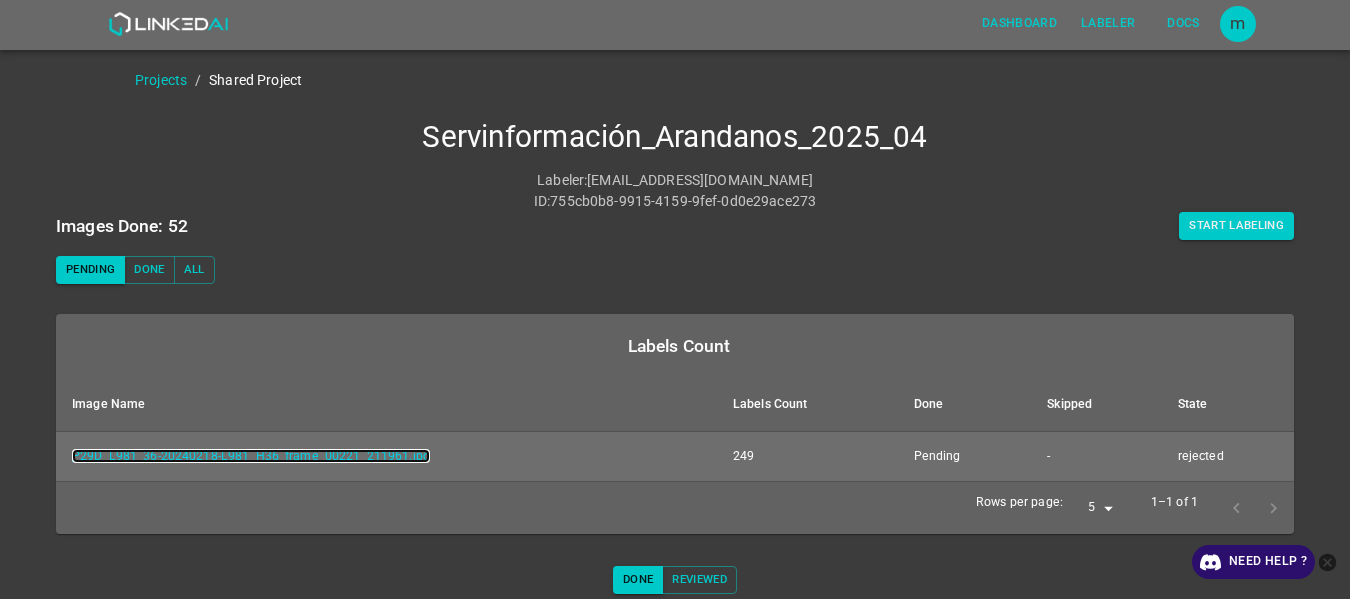 click on "P29D_L981_36-20240218-L981_H36_frame_00221_211961.jpg" at bounding box center [251, 456] 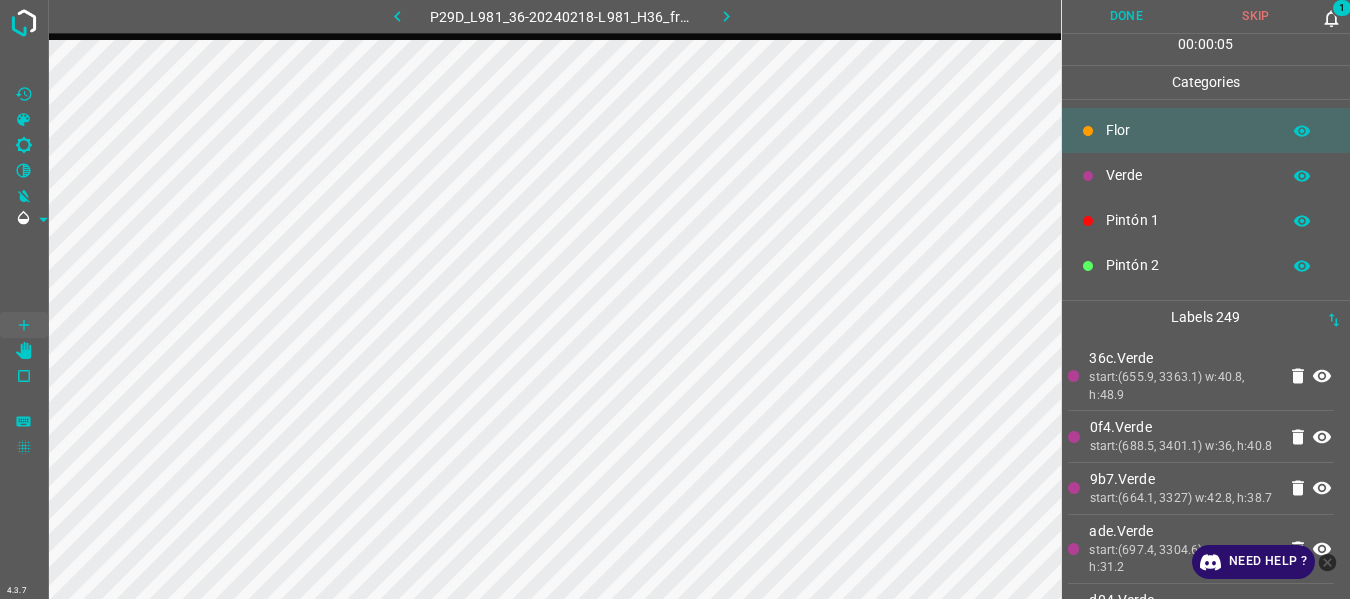 click 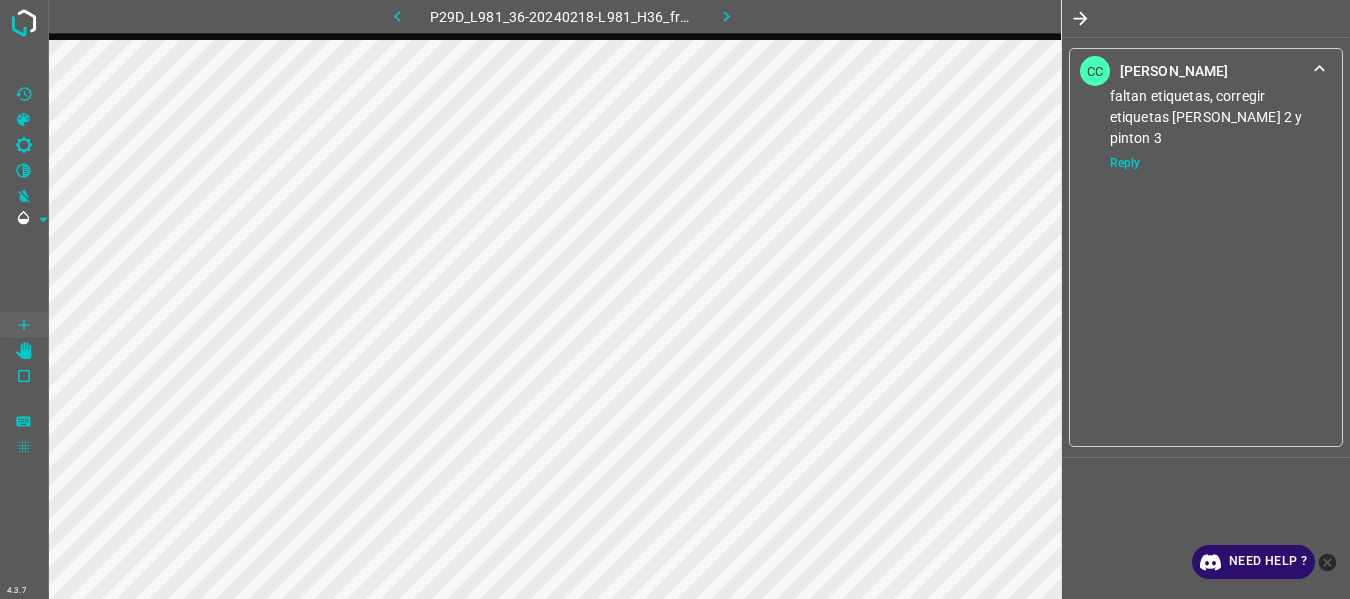 click 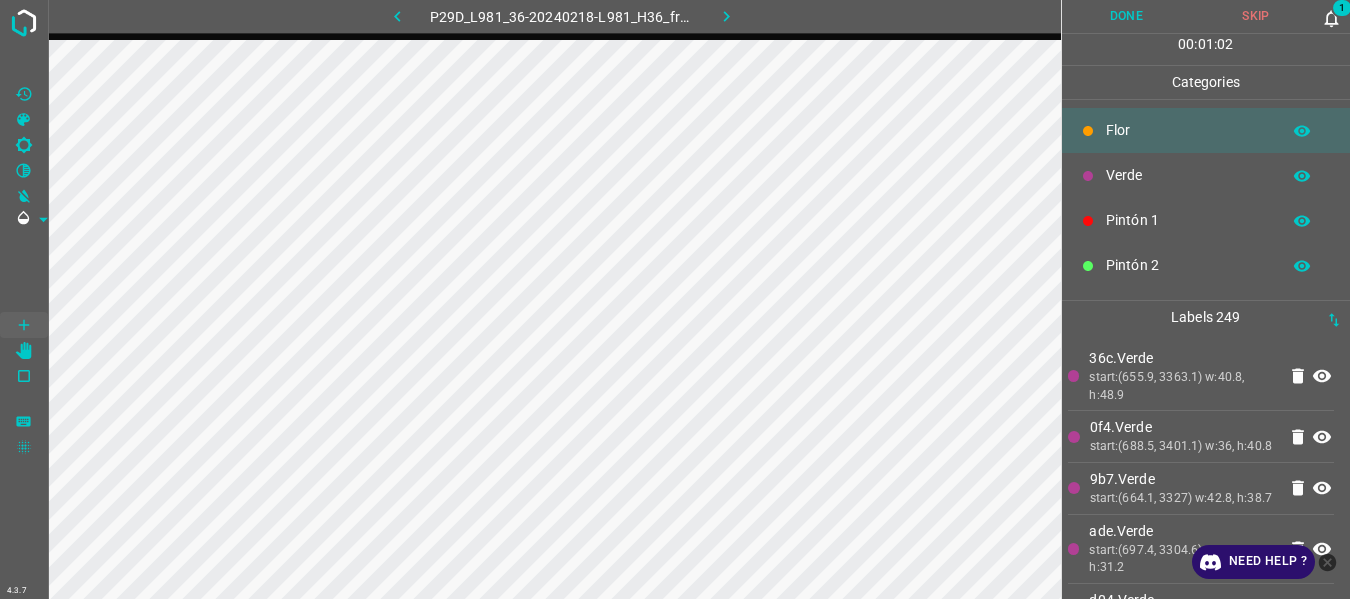click on "Pintón 1" at bounding box center [1188, 220] 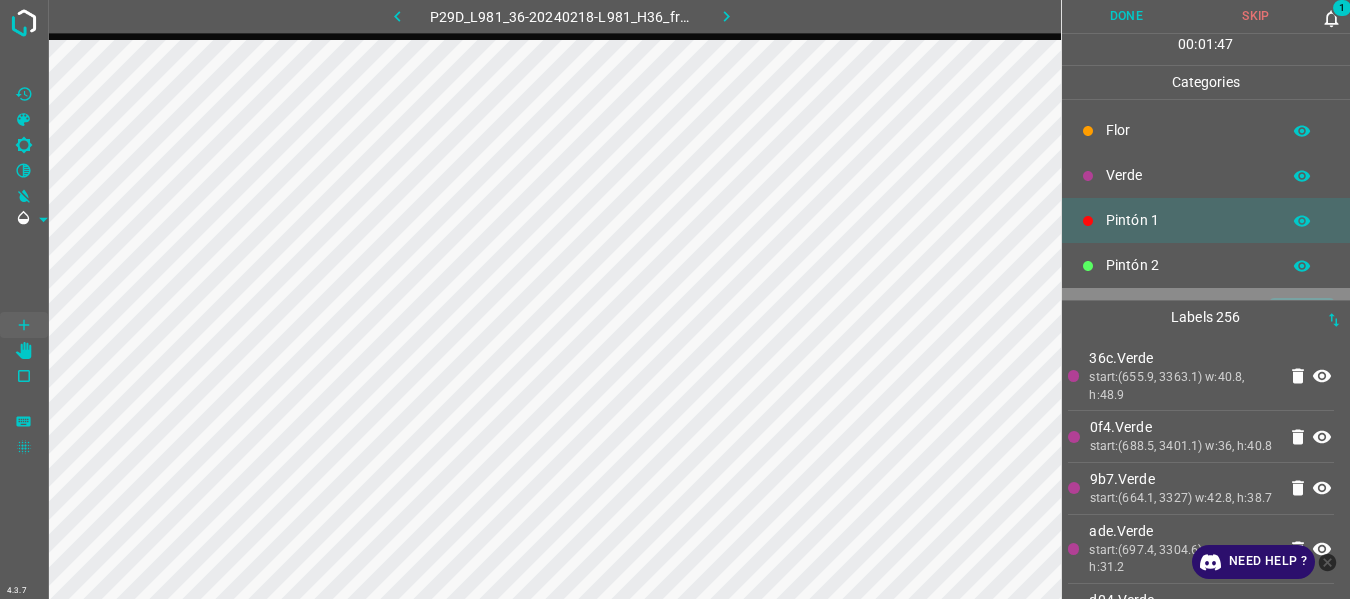 click 